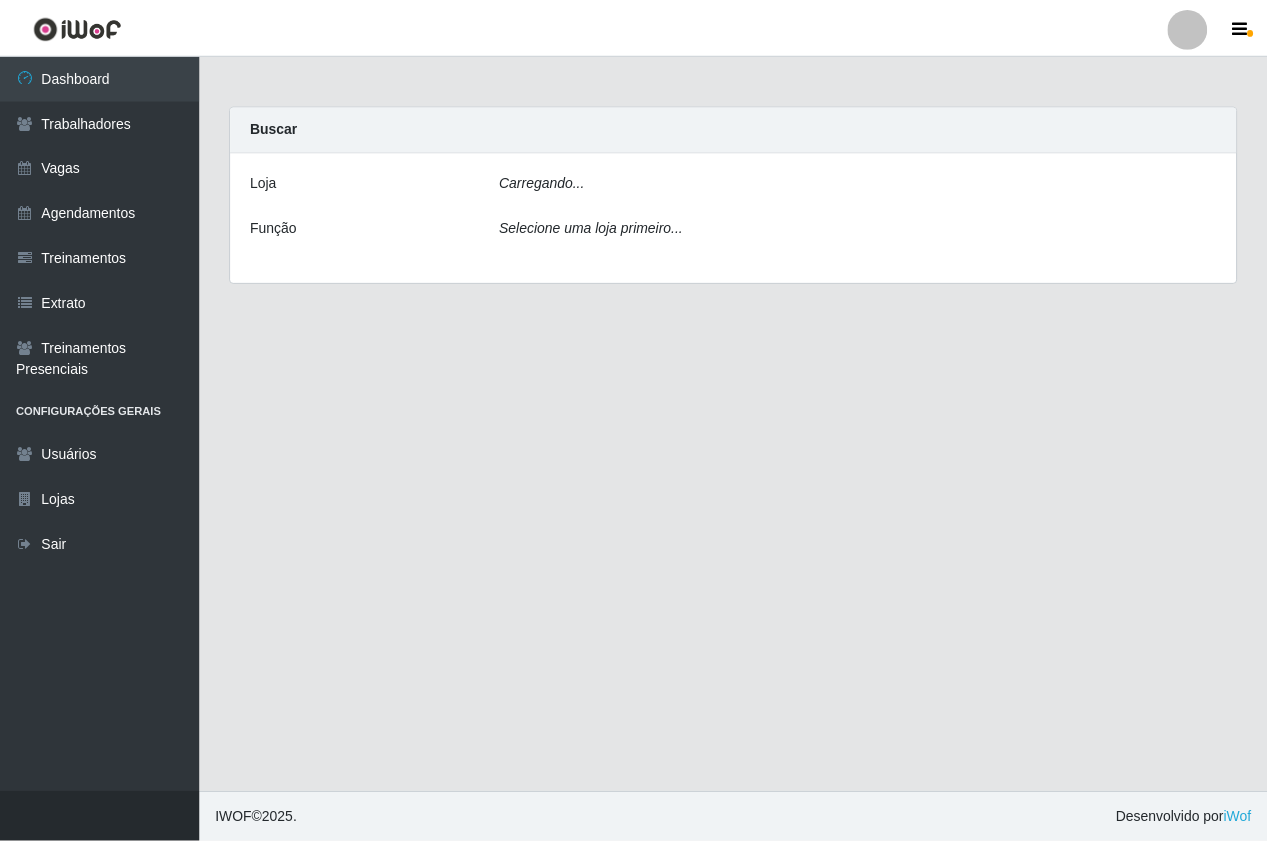 scroll, scrollTop: 0, scrollLeft: 0, axis: both 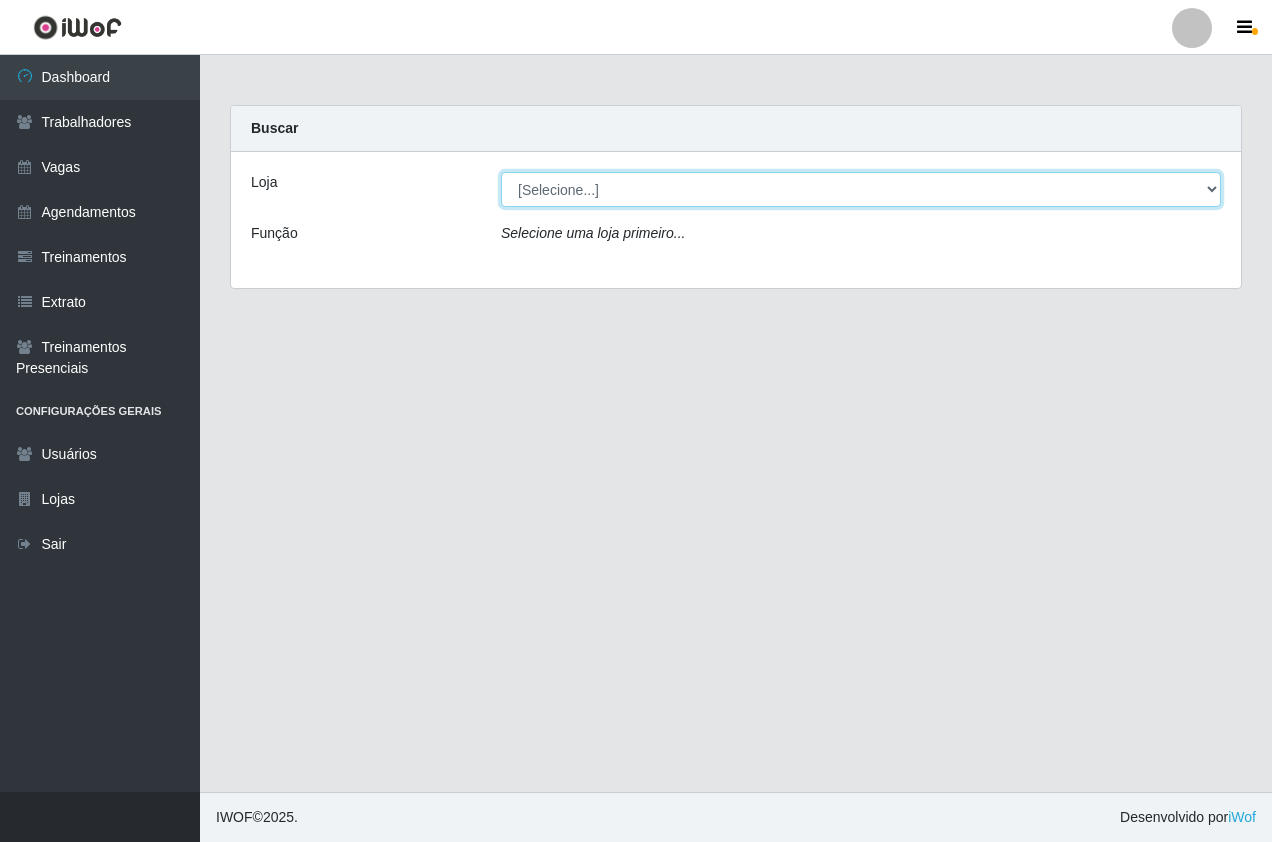 click on "[Selecione...] Pizza Nostra" at bounding box center [861, 189] 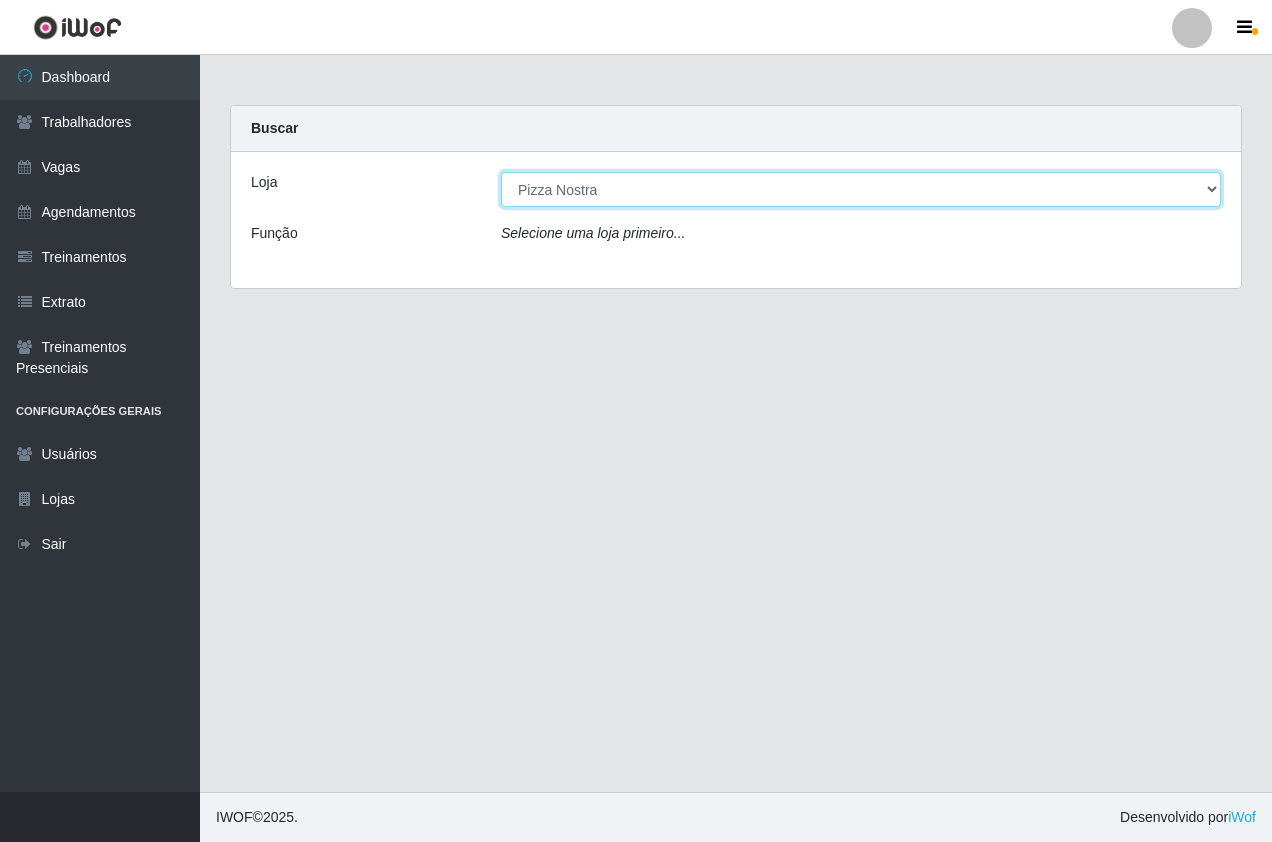 click on "[Selecione...] Pizza Nostra" at bounding box center (861, 189) 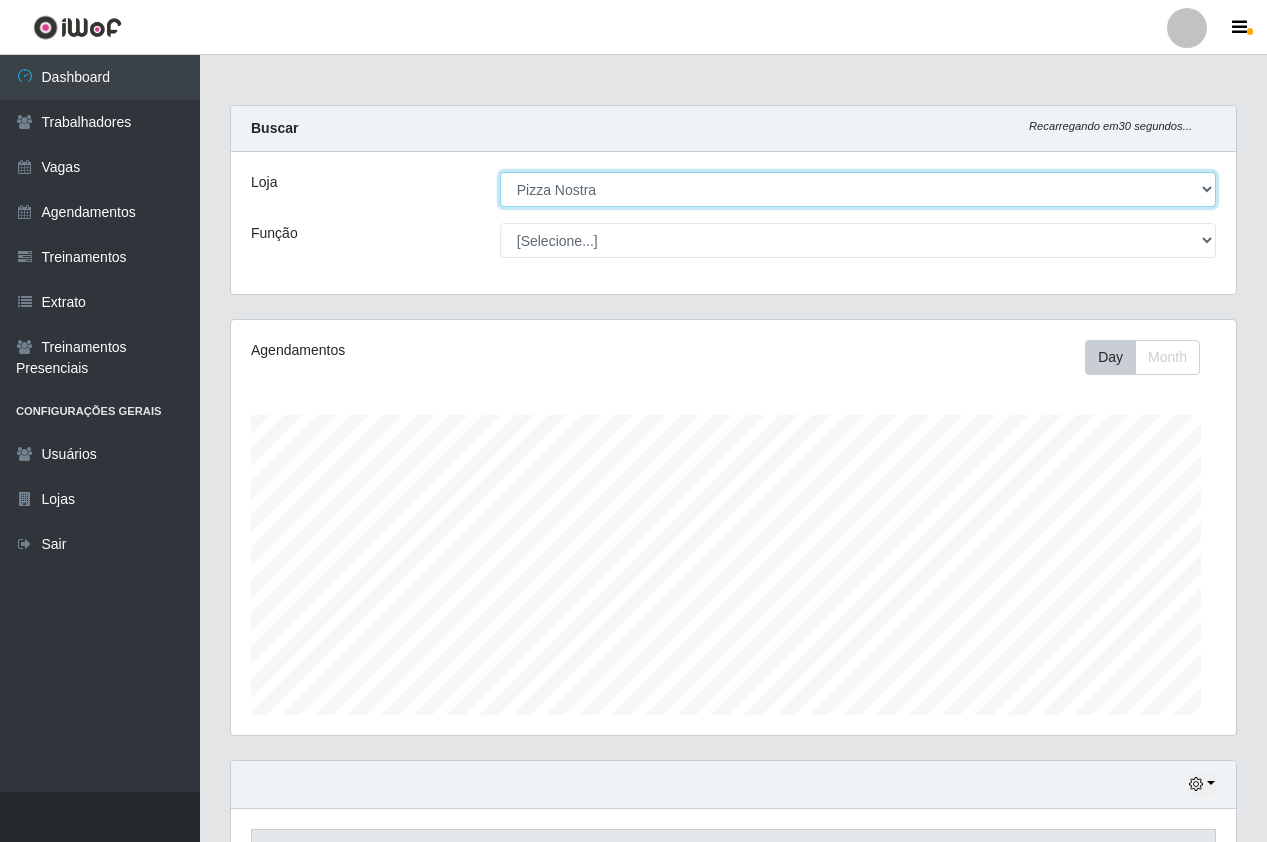 scroll, scrollTop: 999585, scrollLeft: 998995, axis: both 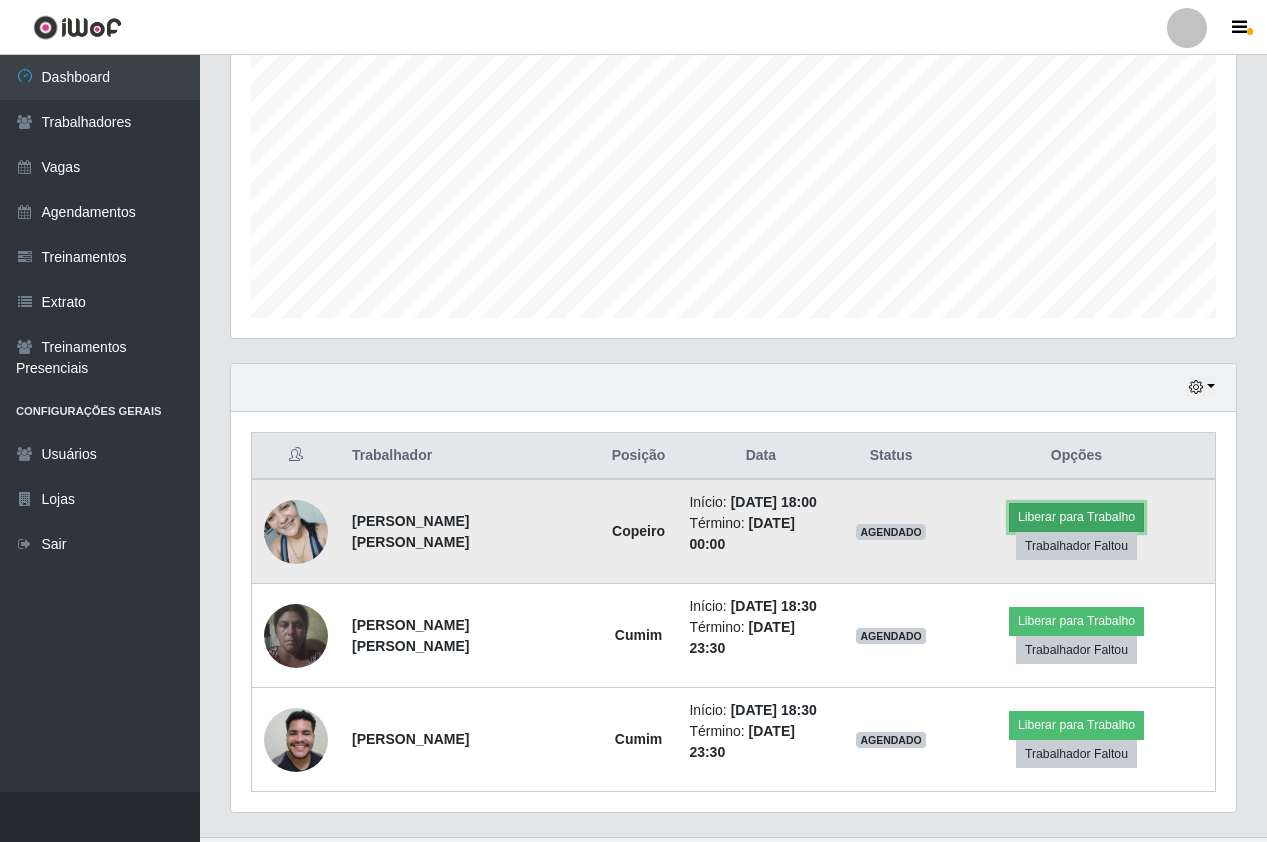 click on "Liberar para Trabalho" at bounding box center [1076, 517] 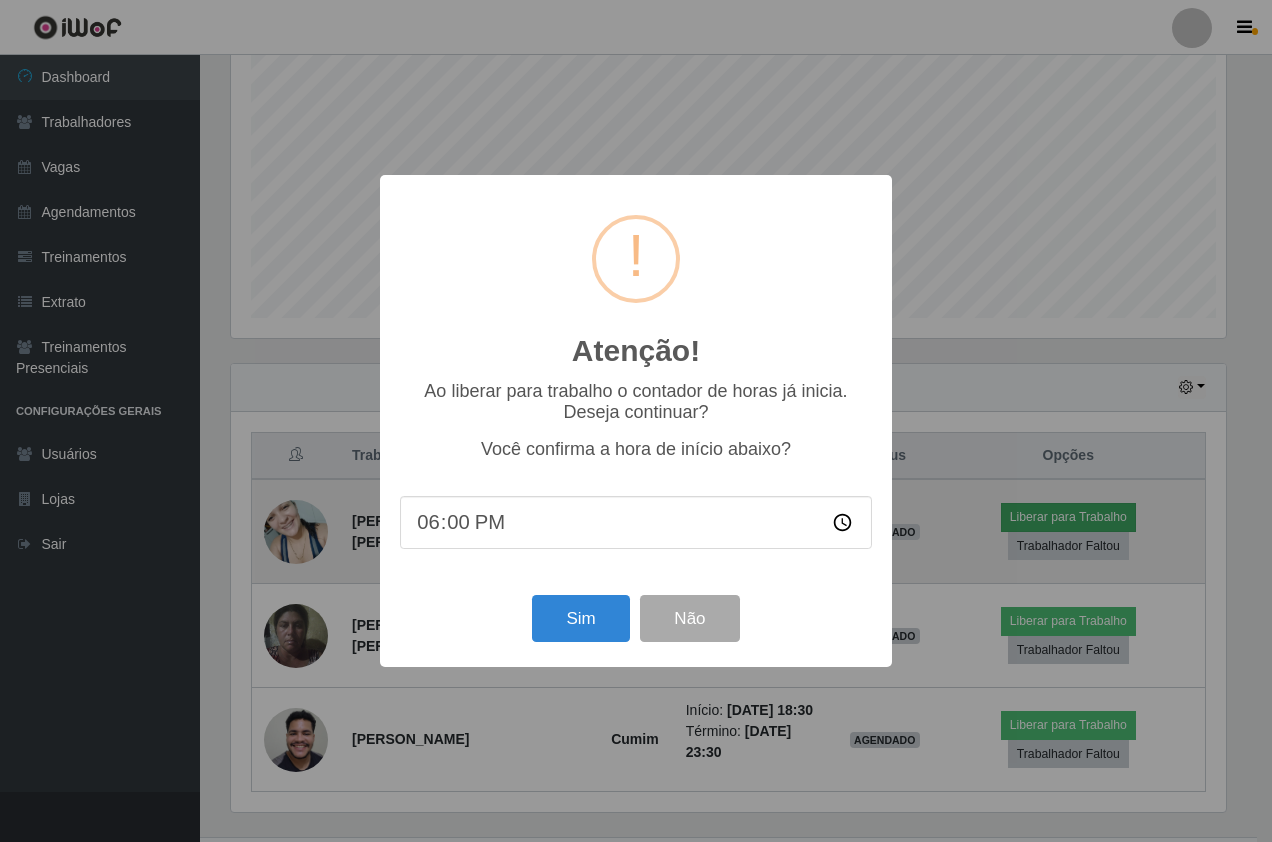 scroll, scrollTop: 999585, scrollLeft: 999005, axis: both 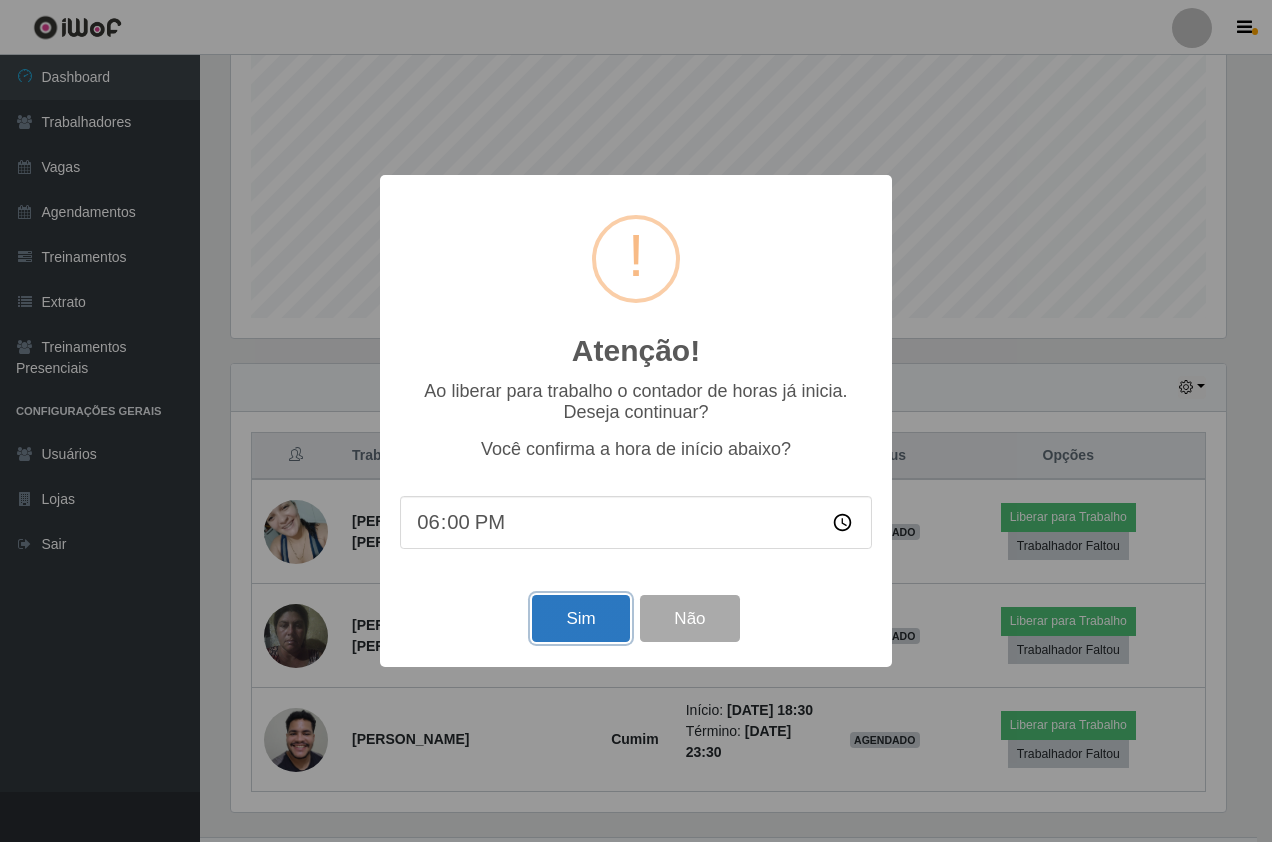 click on "Sim" at bounding box center (580, 618) 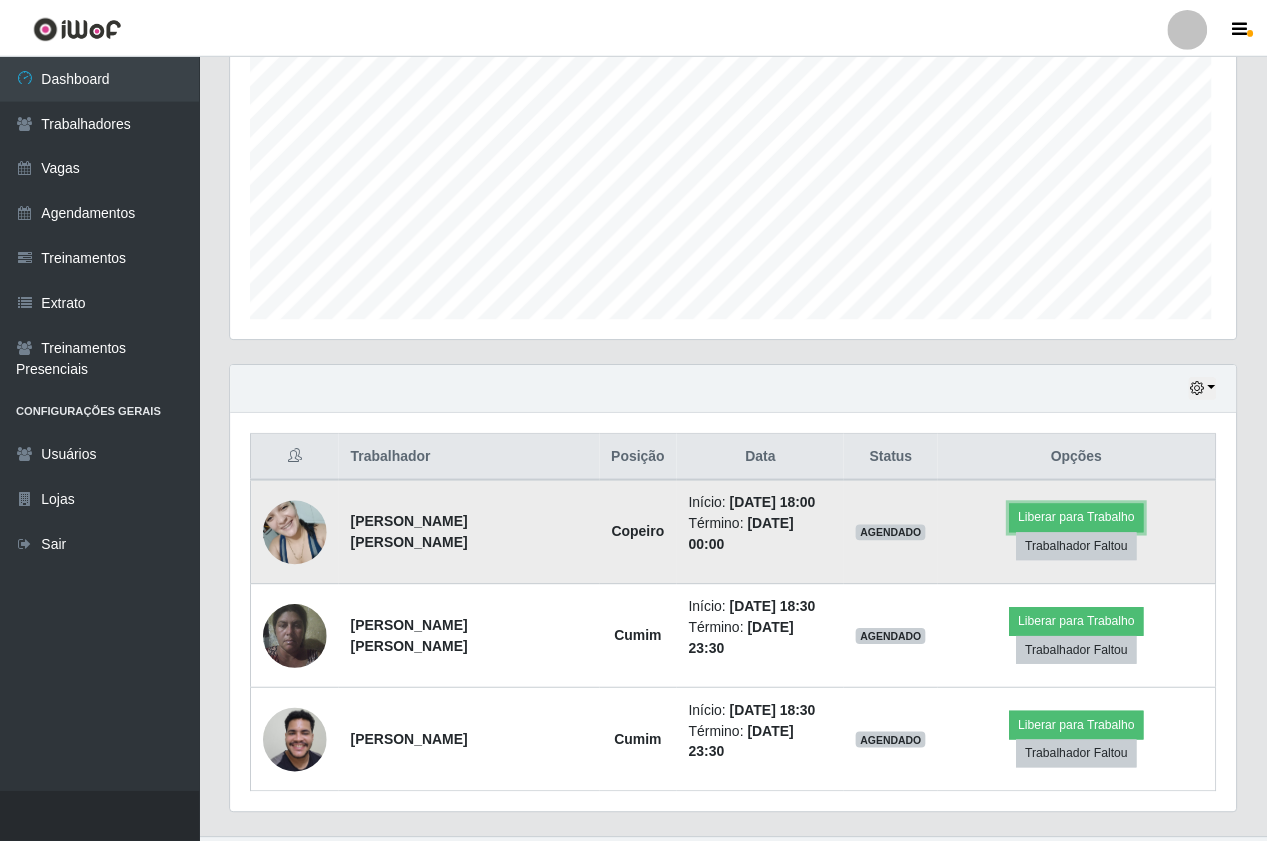 scroll, scrollTop: 999585, scrollLeft: 998995, axis: both 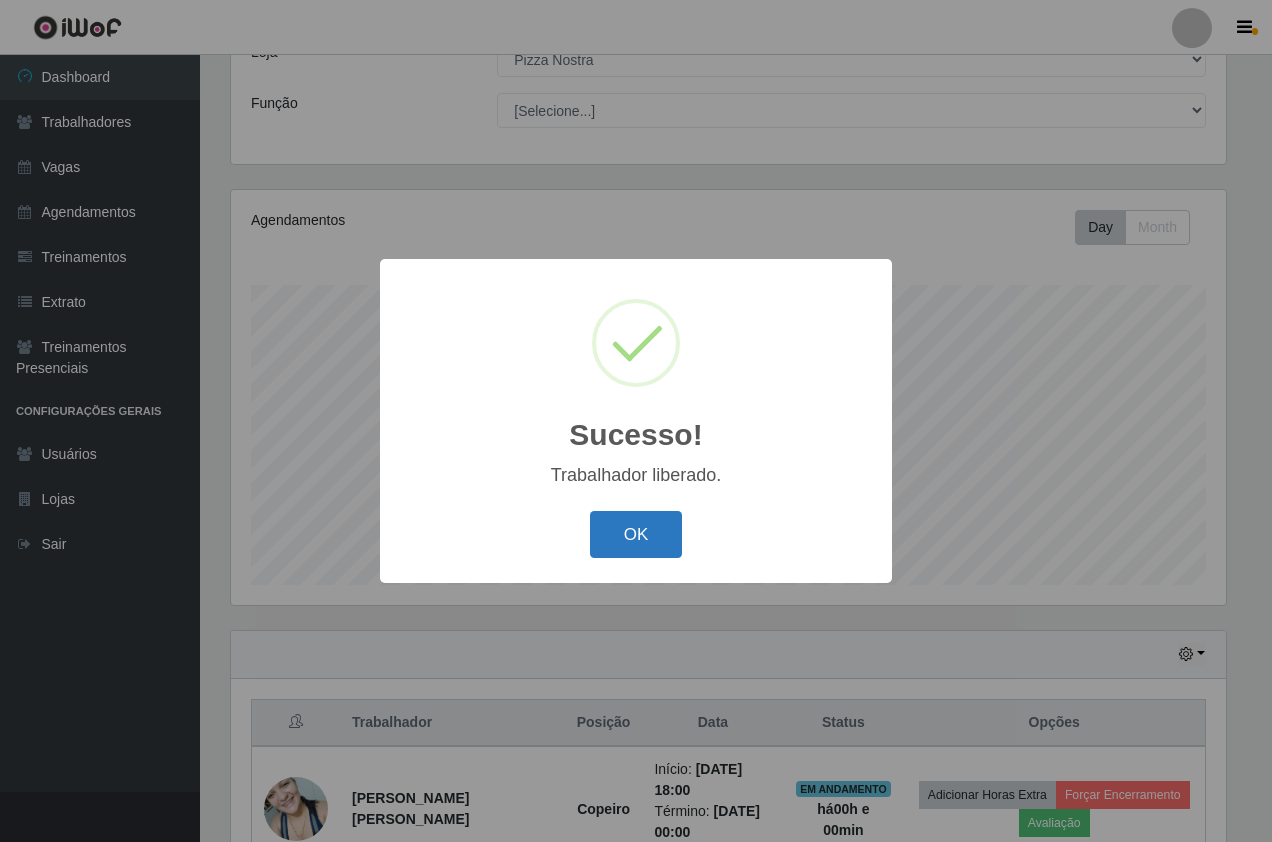 click on "OK" at bounding box center [636, 534] 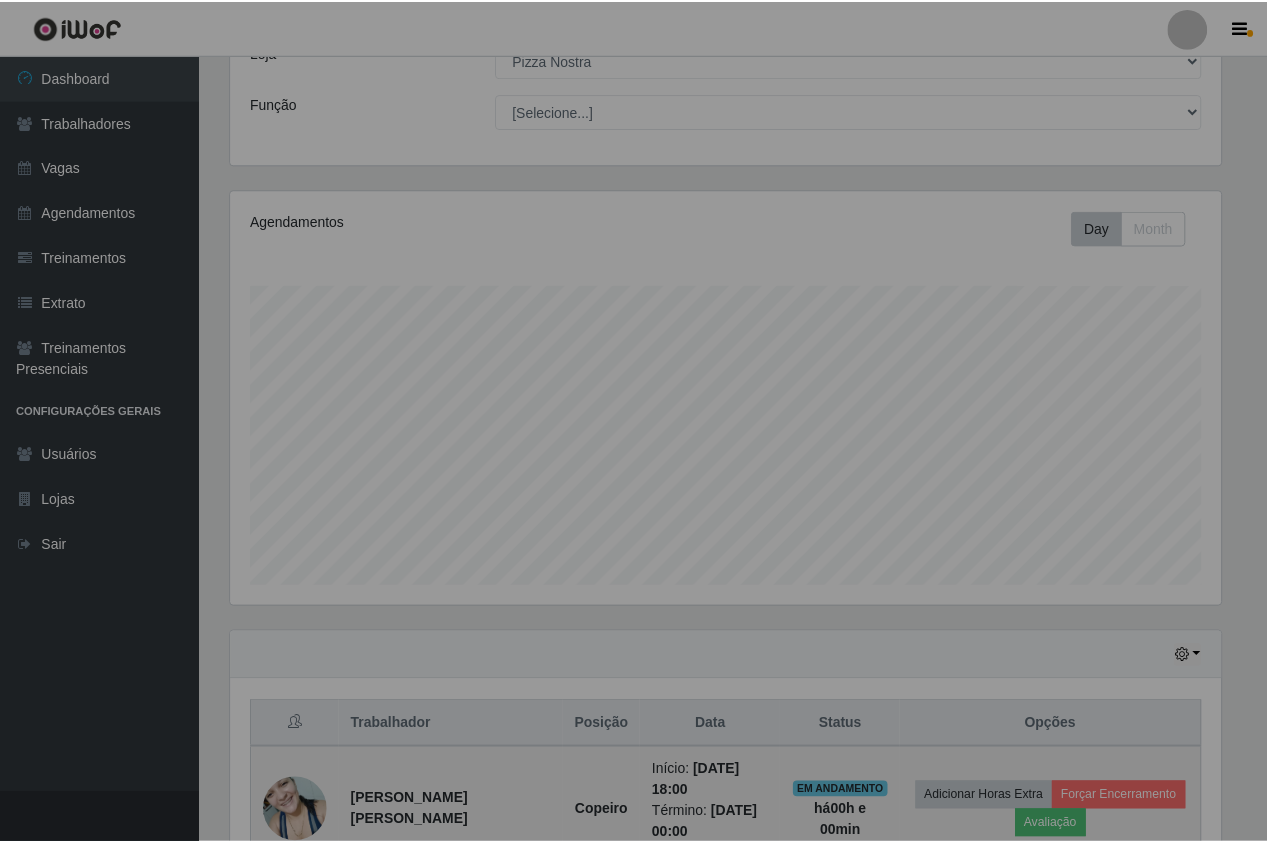 scroll, scrollTop: 290, scrollLeft: 0, axis: vertical 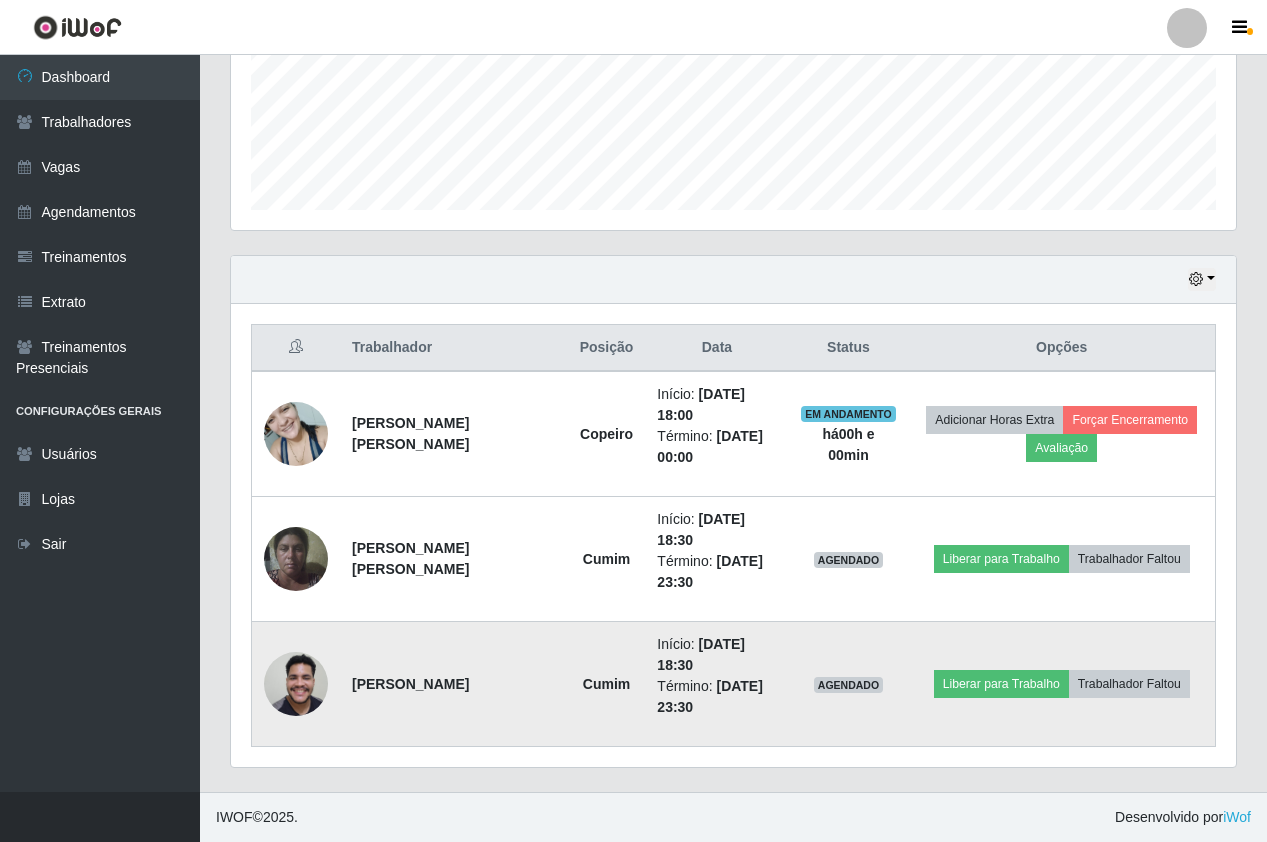 click at bounding box center (296, 683) 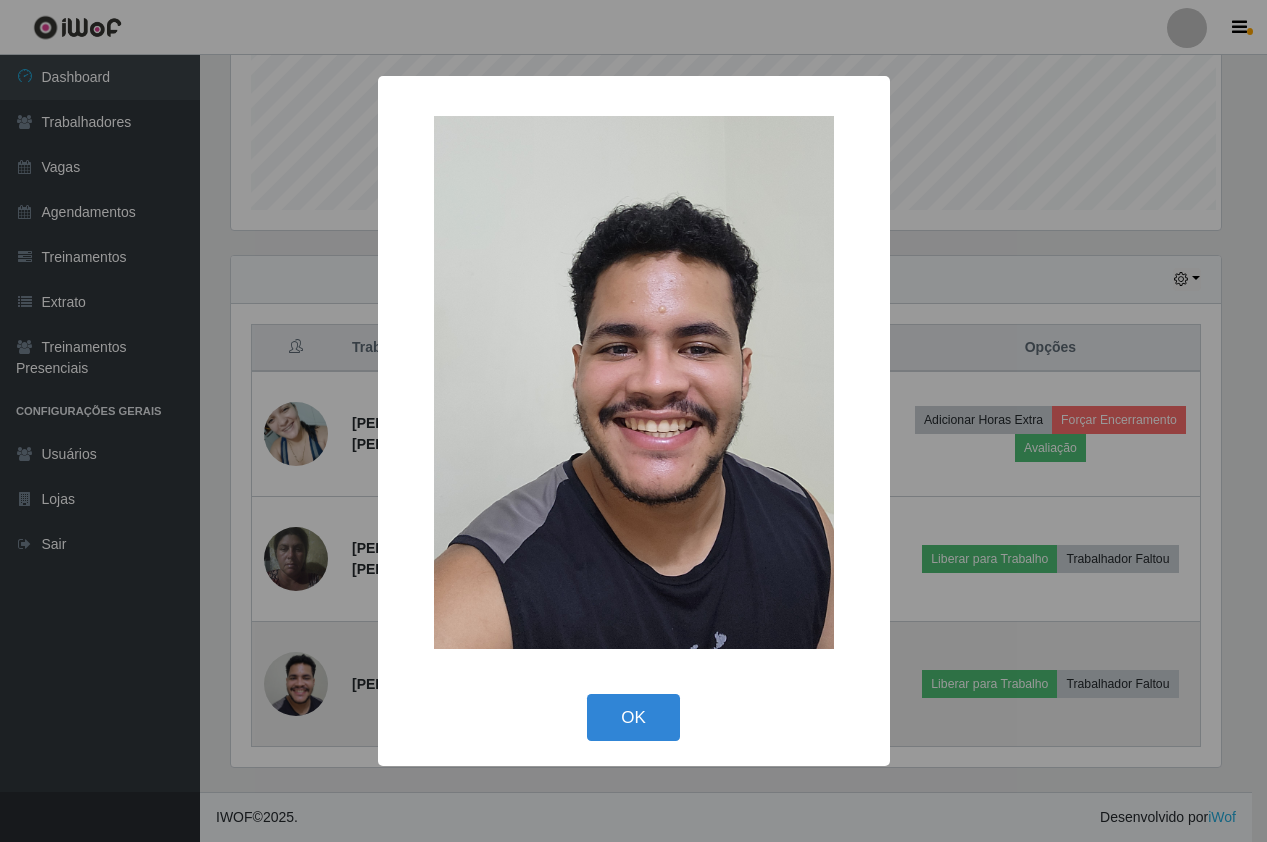 scroll, scrollTop: 999585, scrollLeft: 999005, axis: both 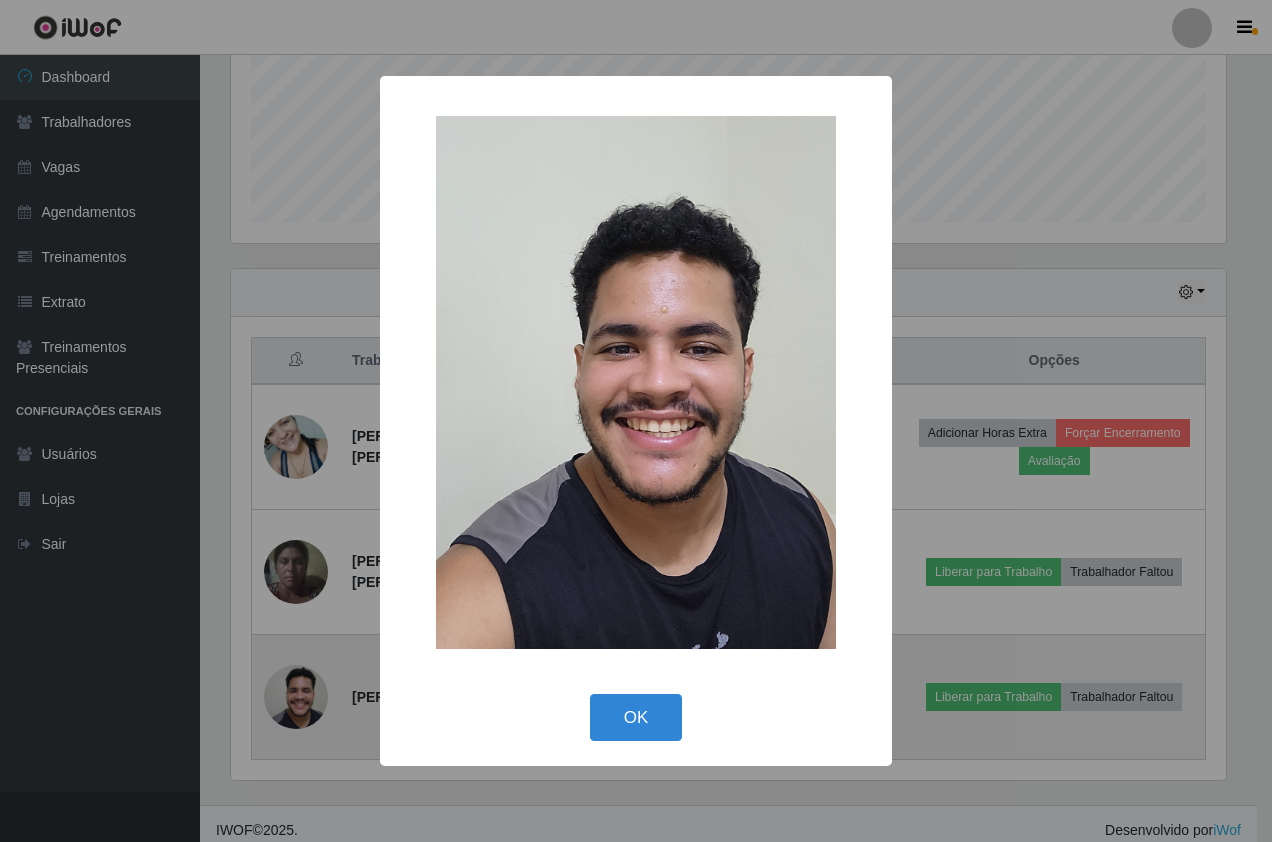 click on "× OK Cancel" at bounding box center [636, 421] 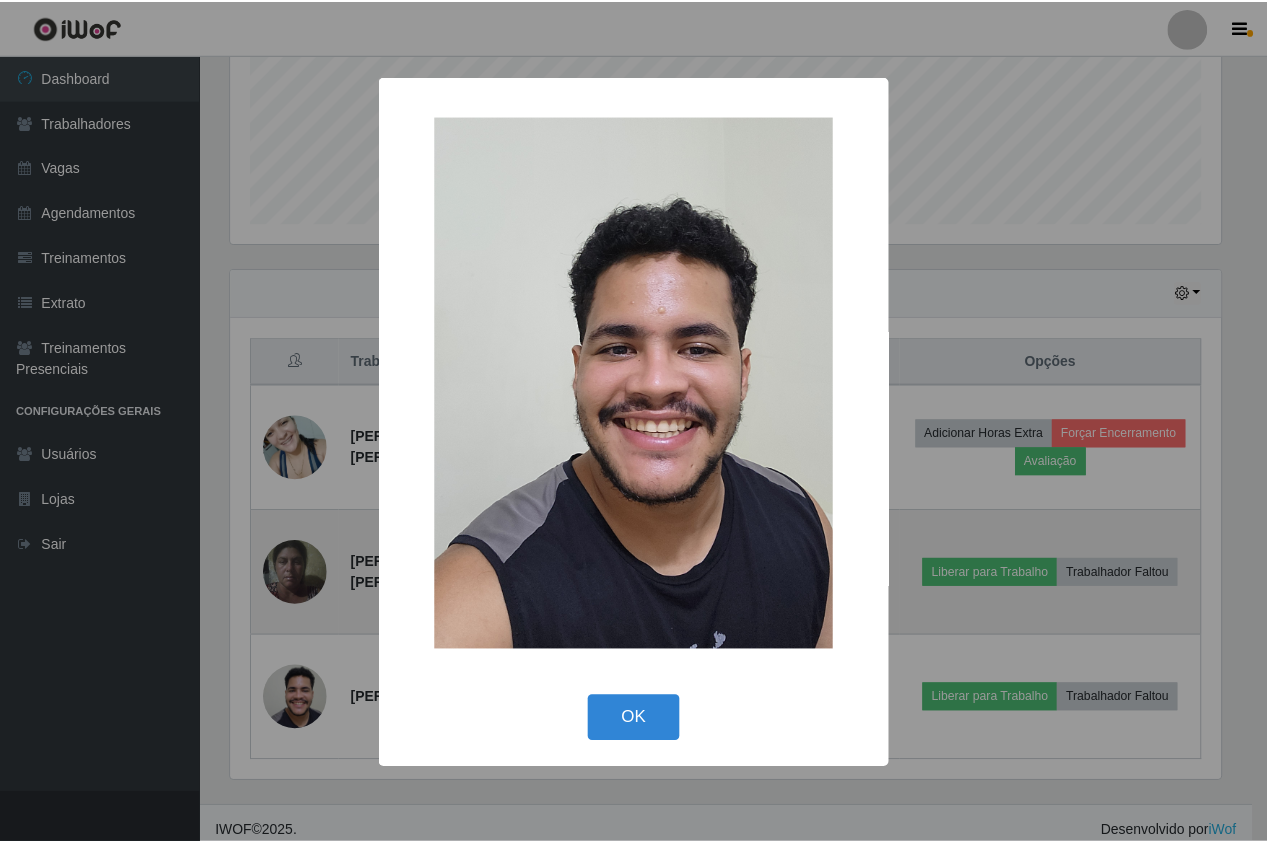 scroll, scrollTop: 442, scrollLeft: 0, axis: vertical 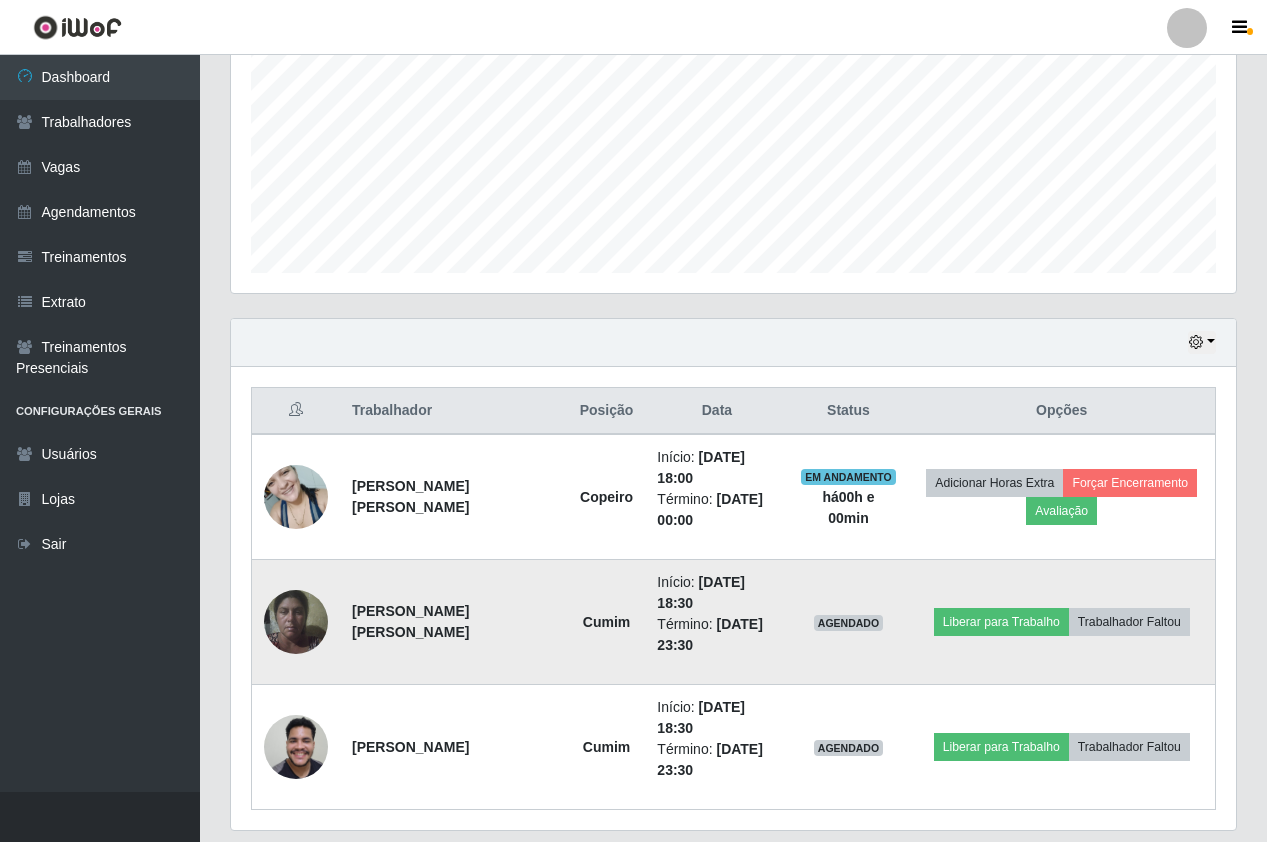 click at bounding box center (296, 621) 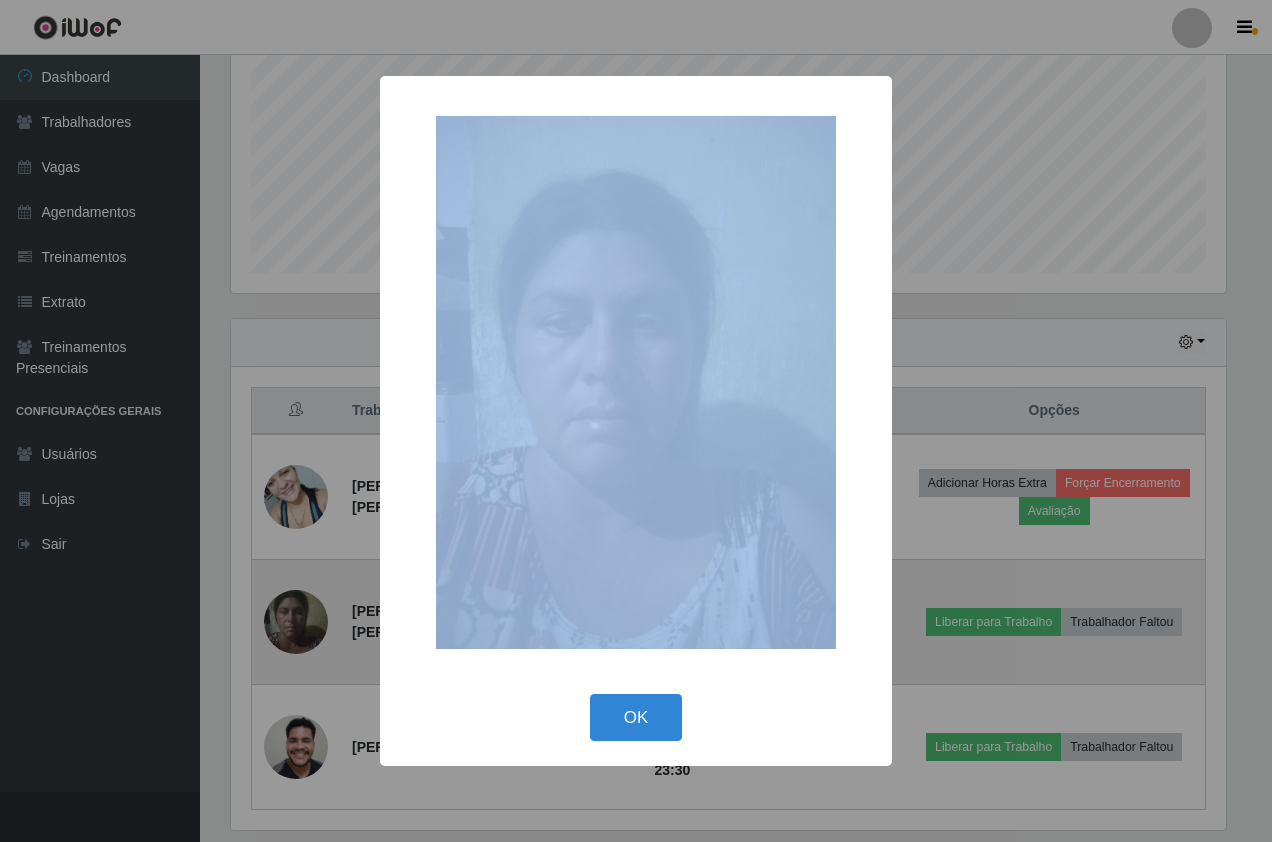 click on "× OK Cancel" at bounding box center (636, 421) 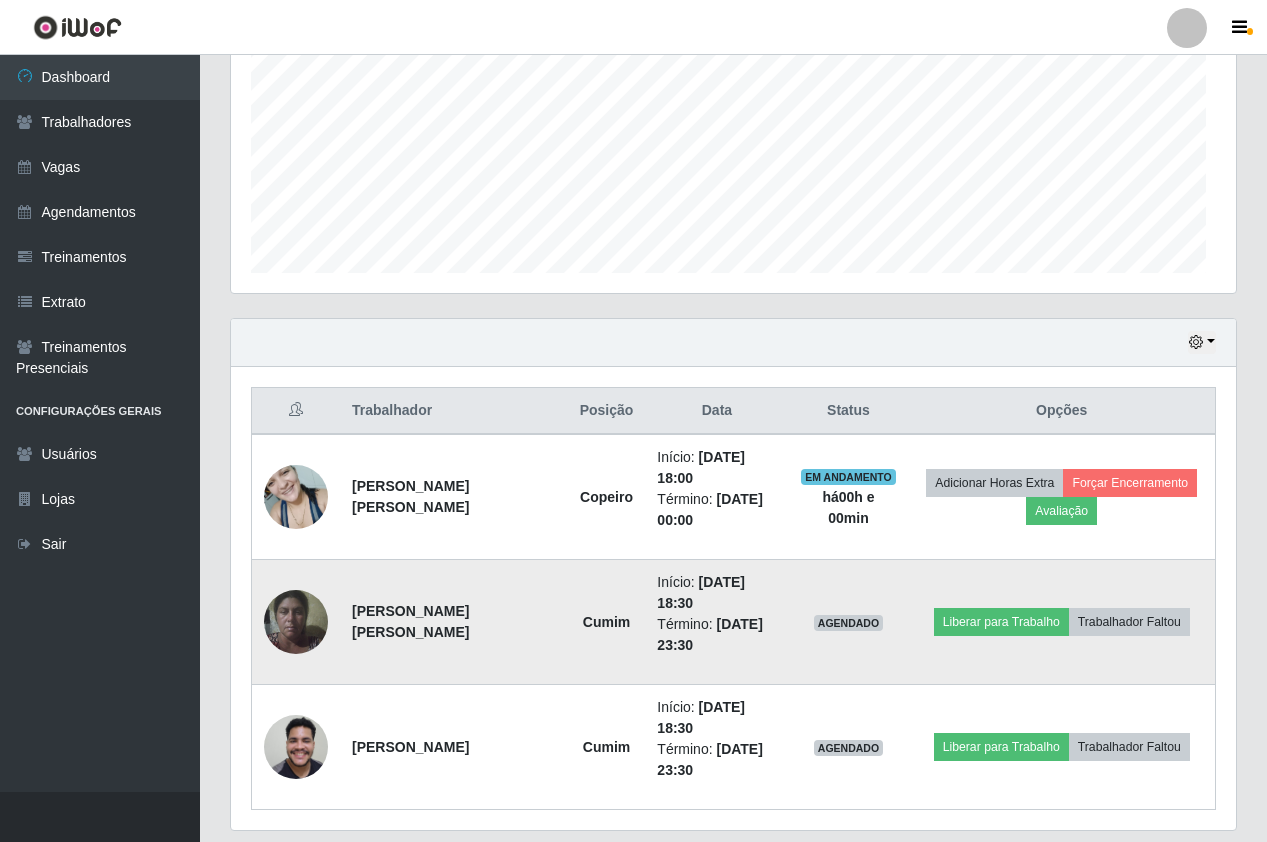 scroll, scrollTop: 999585, scrollLeft: 998995, axis: both 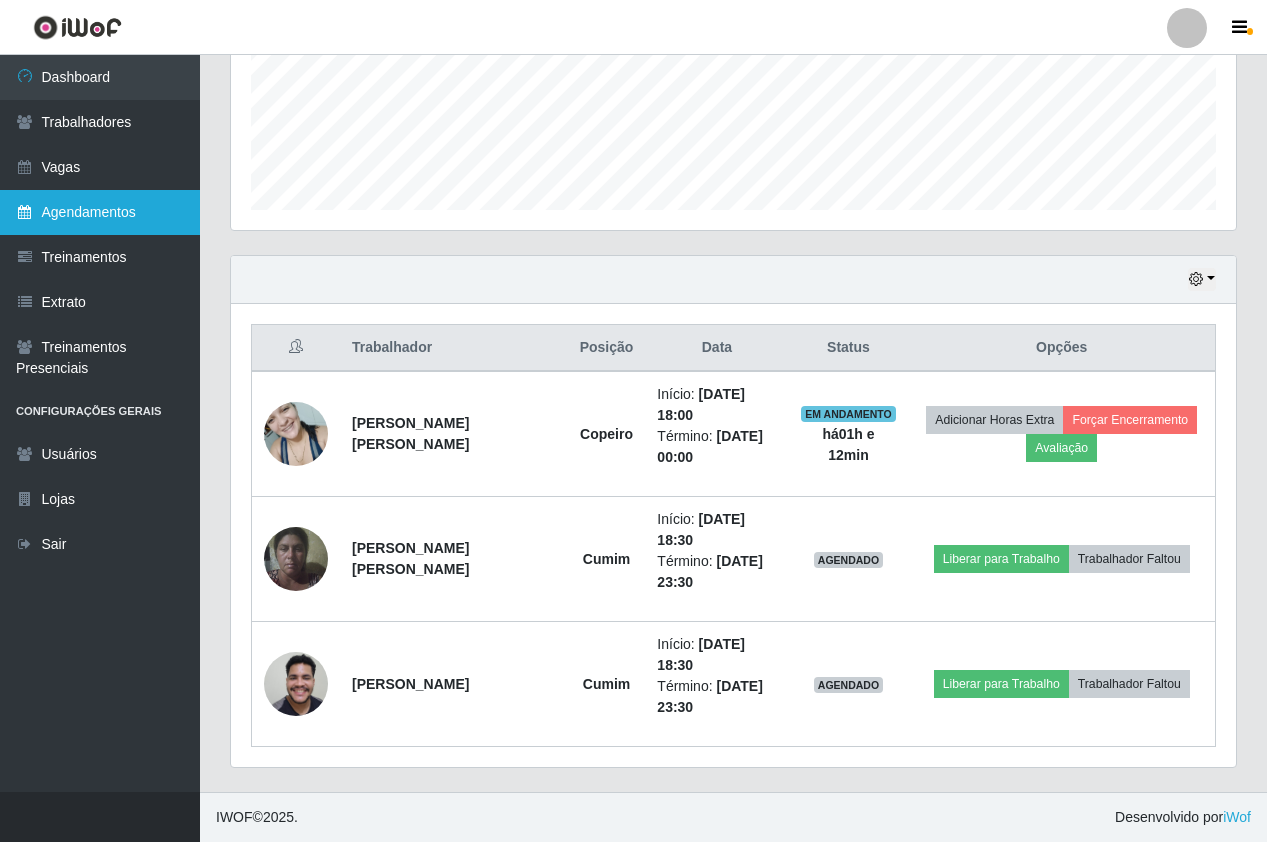click on "Agendamentos" at bounding box center (100, 212) 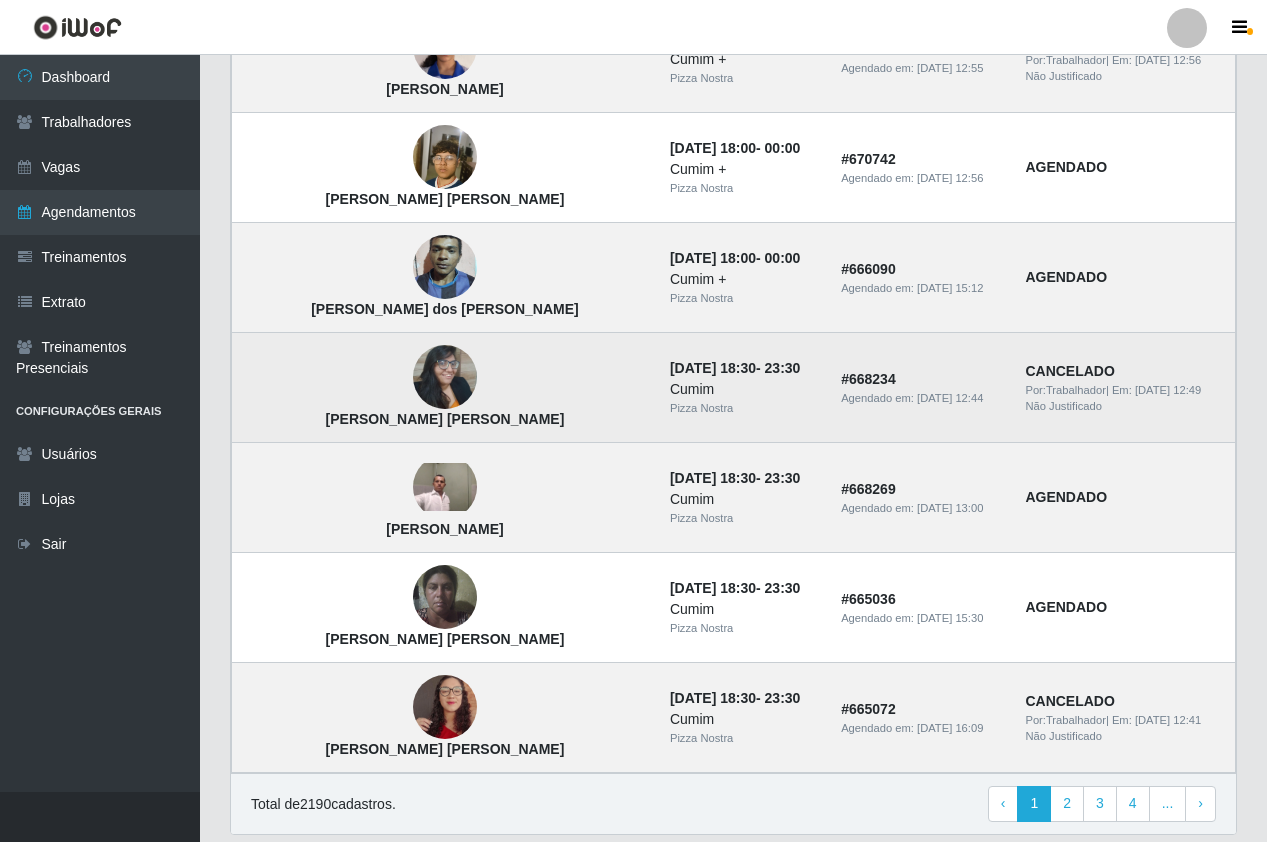 scroll, scrollTop: 1246, scrollLeft: 0, axis: vertical 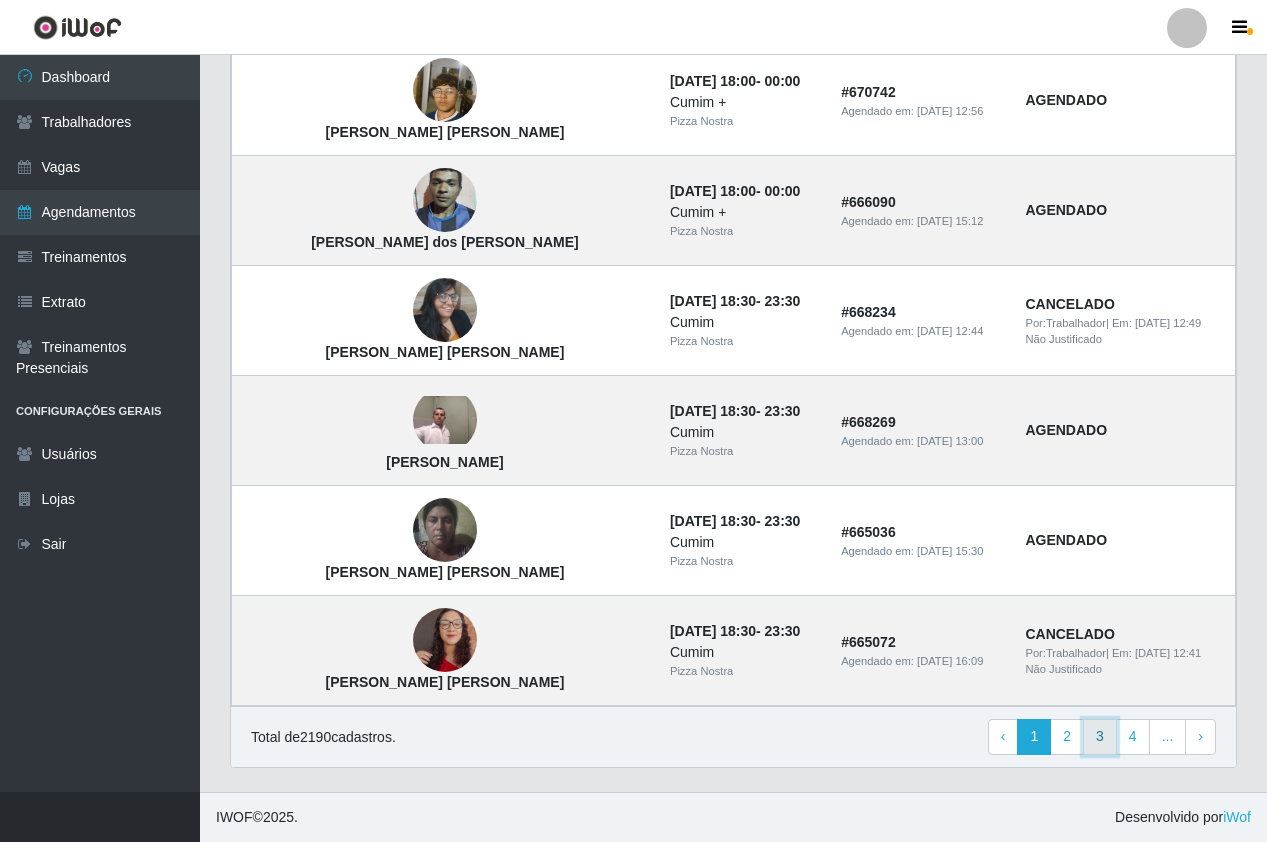 click on "3" at bounding box center [1100, 737] 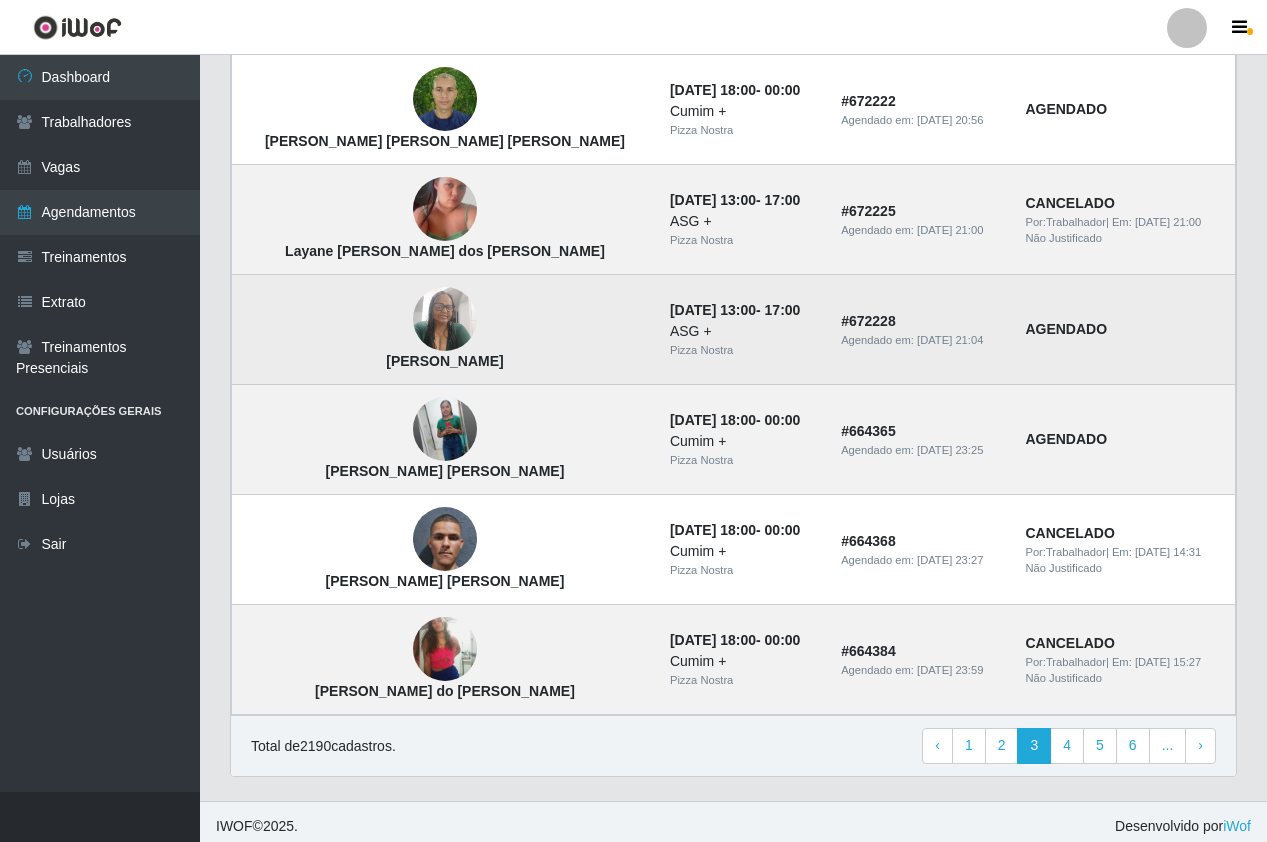 scroll, scrollTop: 1246, scrollLeft: 0, axis: vertical 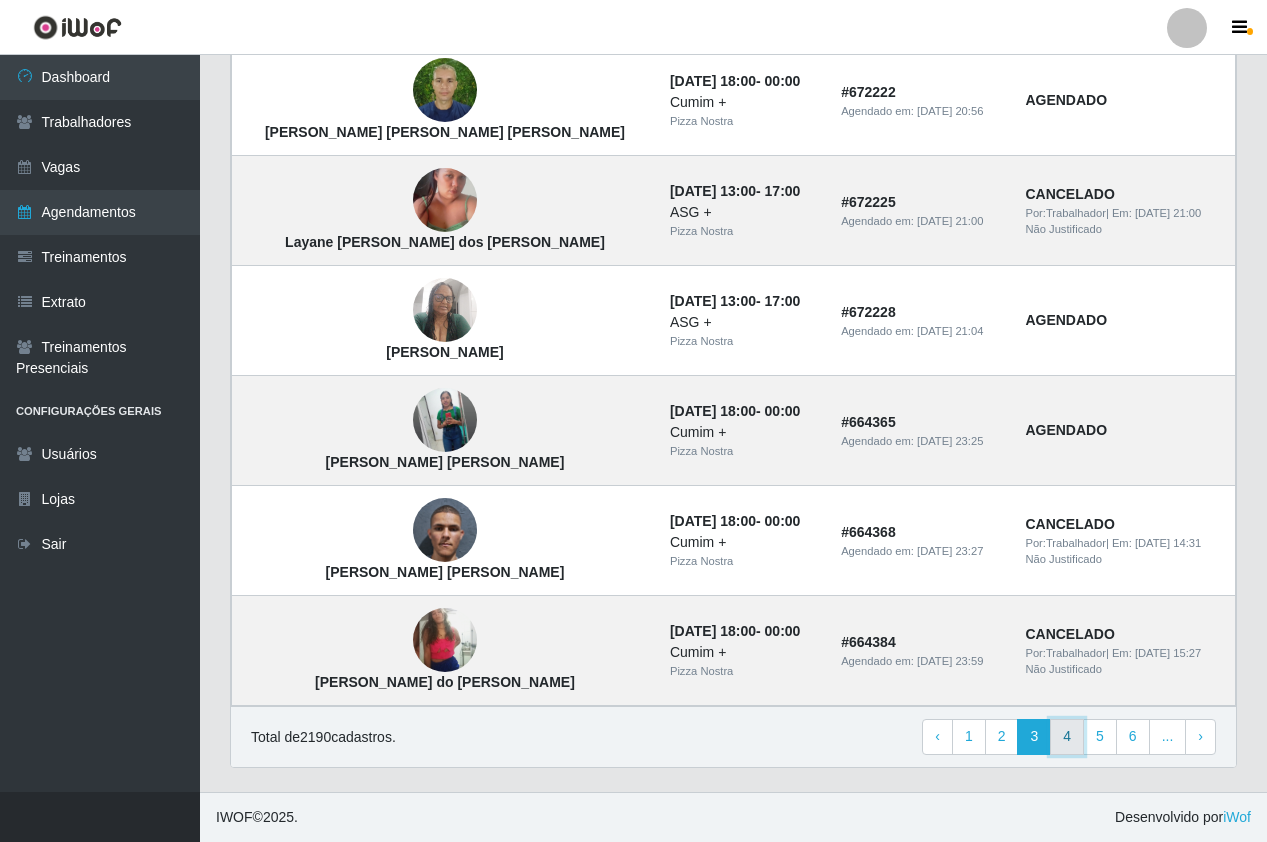 click on "4" at bounding box center [1067, 737] 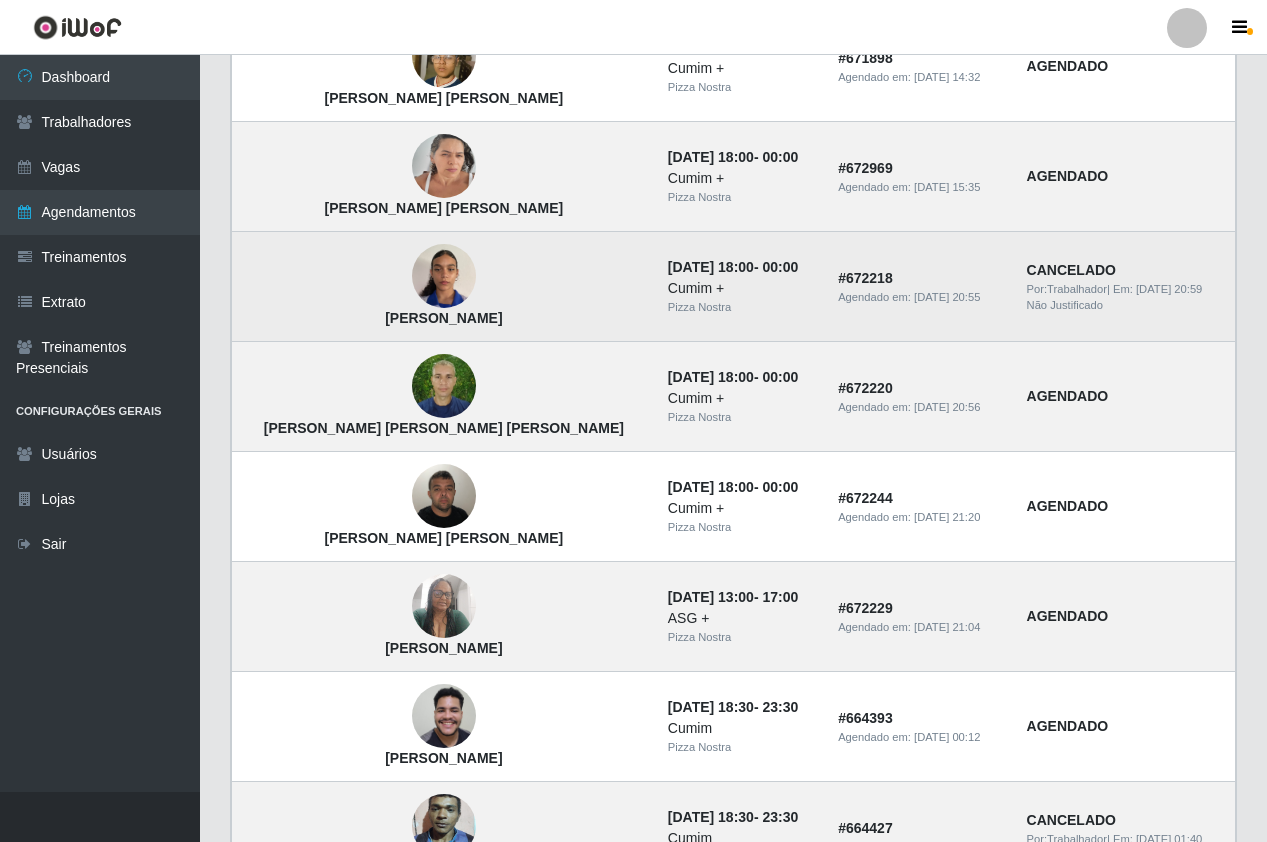 scroll, scrollTop: 400, scrollLeft: 0, axis: vertical 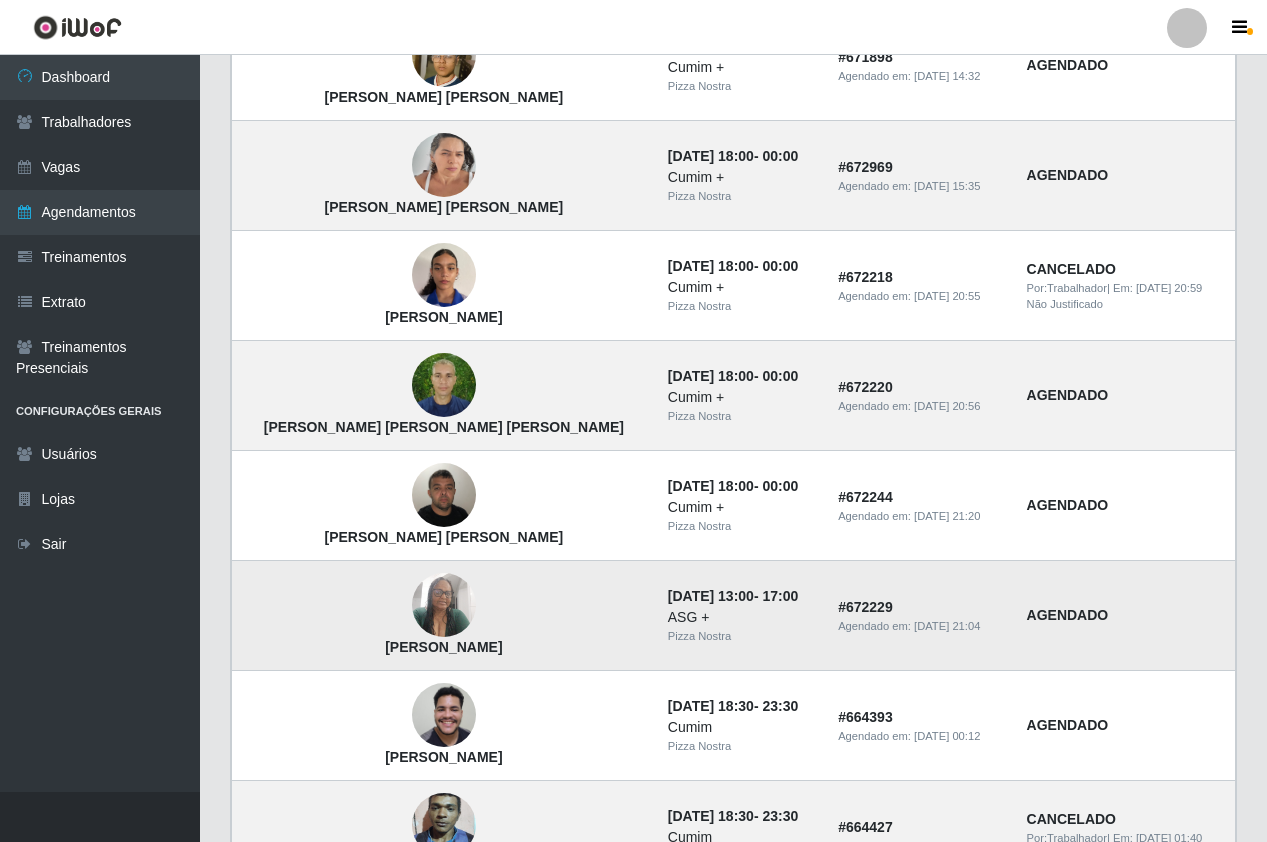 click at bounding box center (444, 605) 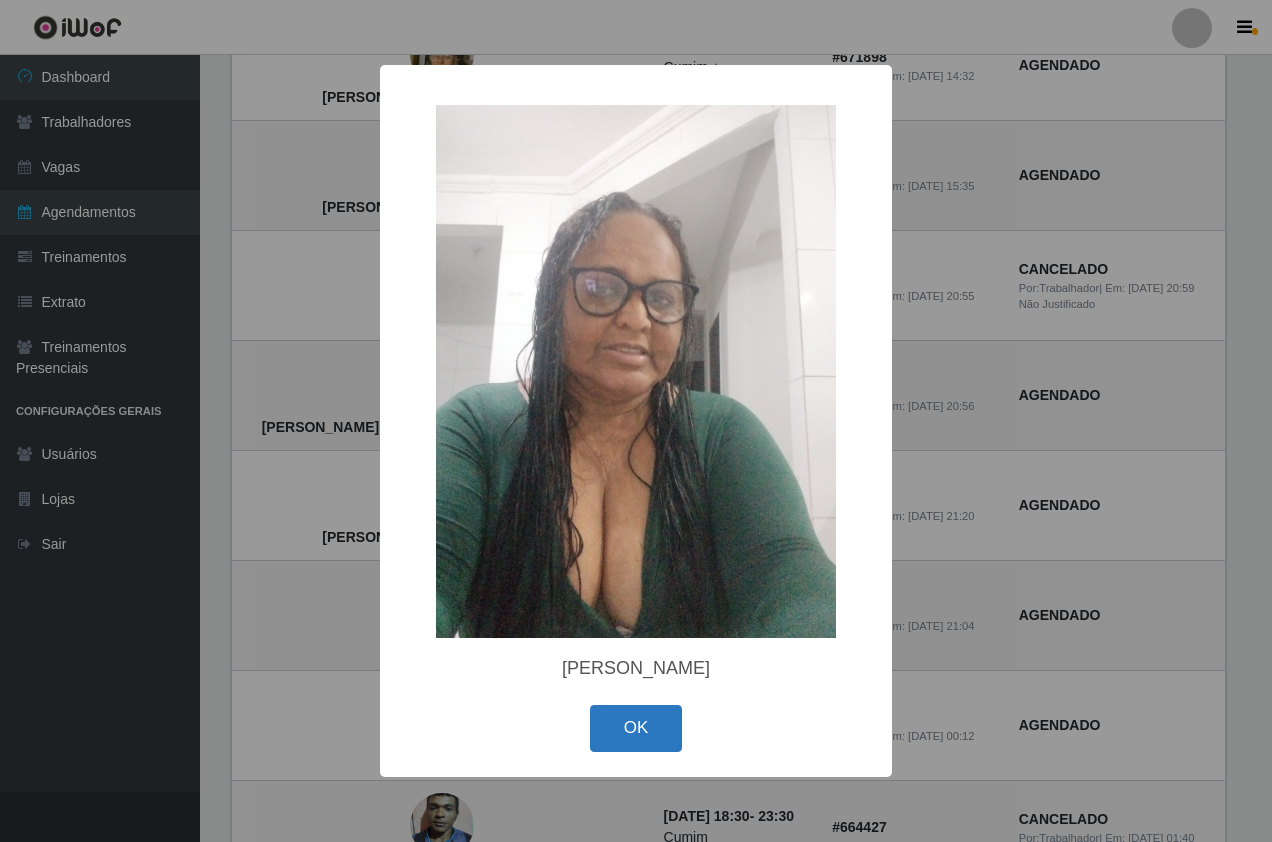 click on "OK" at bounding box center (636, 728) 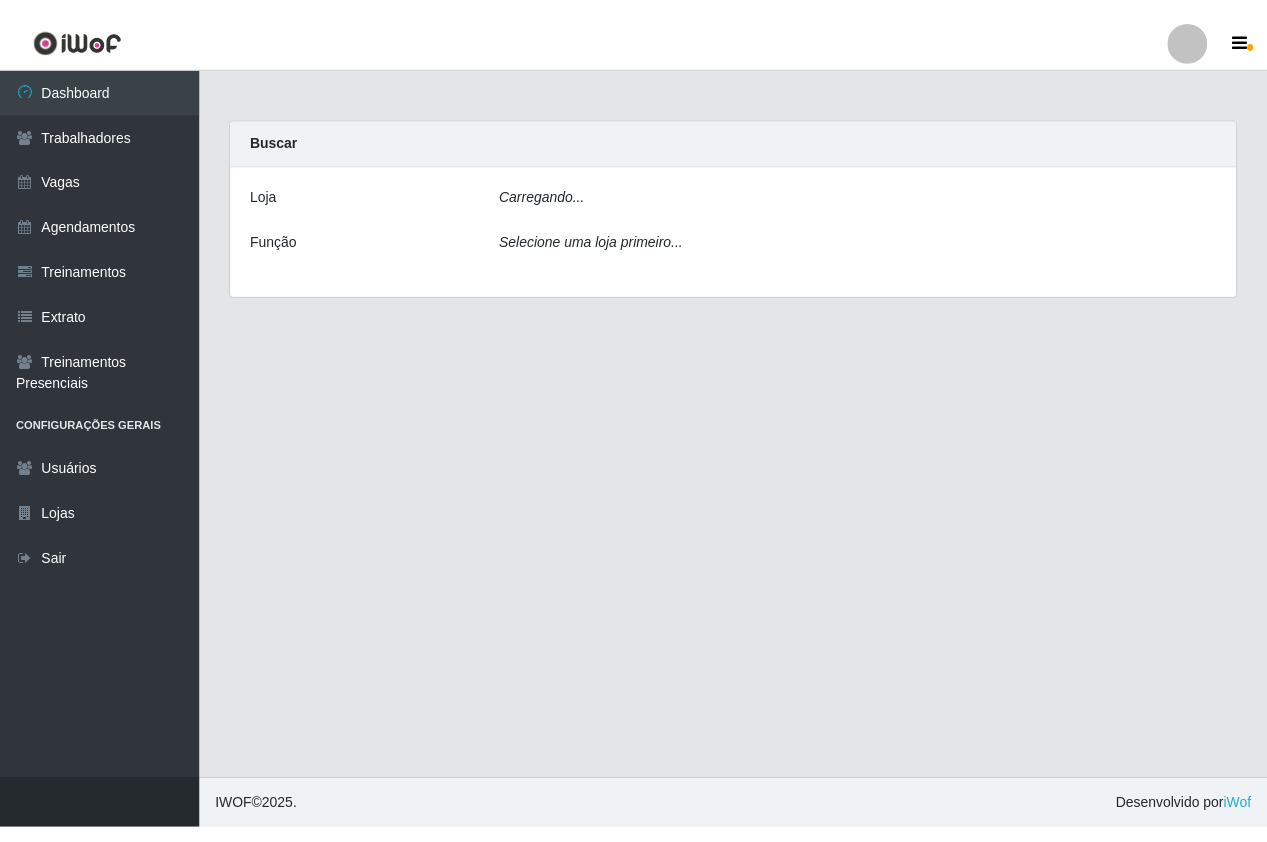 scroll, scrollTop: 0, scrollLeft: 0, axis: both 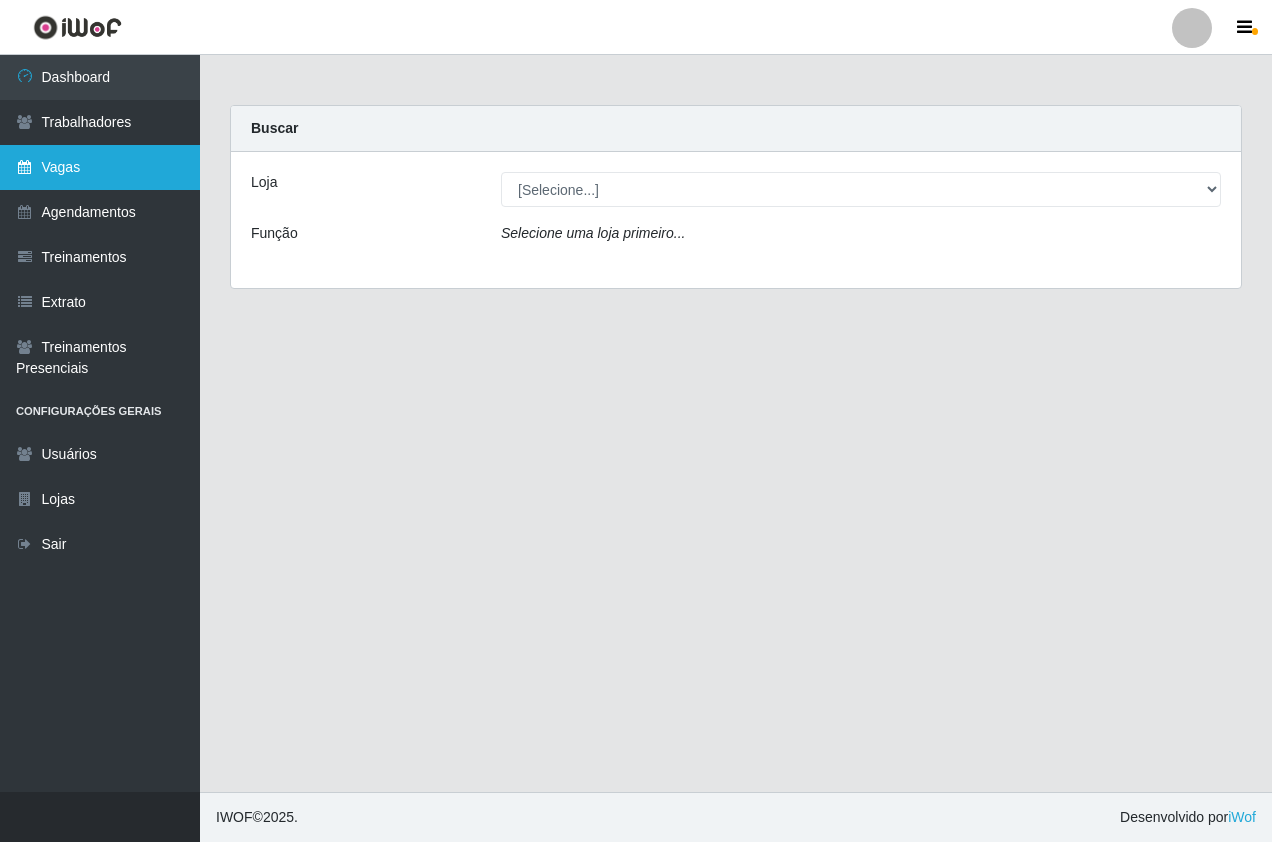 click on "Vagas" at bounding box center [100, 167] 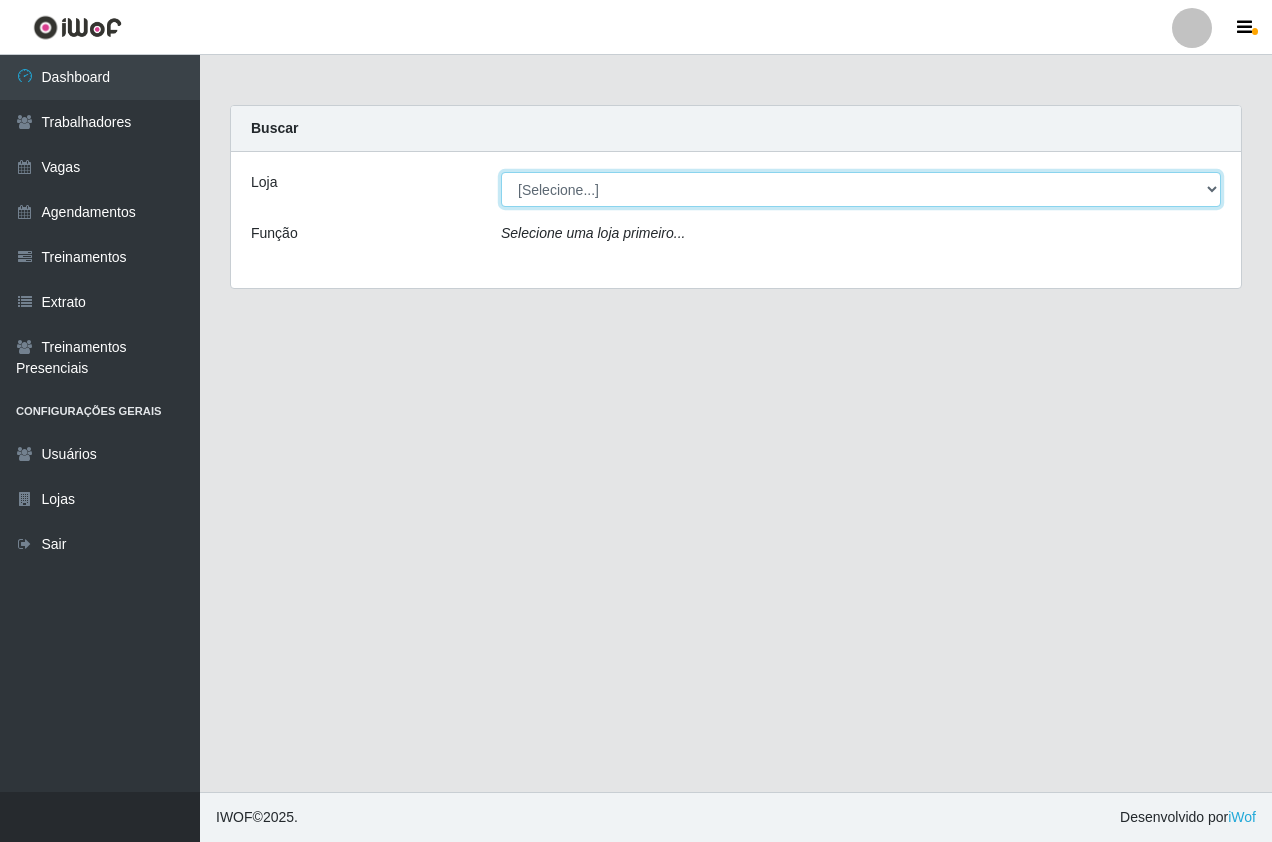 click on "[Selecione...] Pizza Nostra" at bounding box center [861, 189] 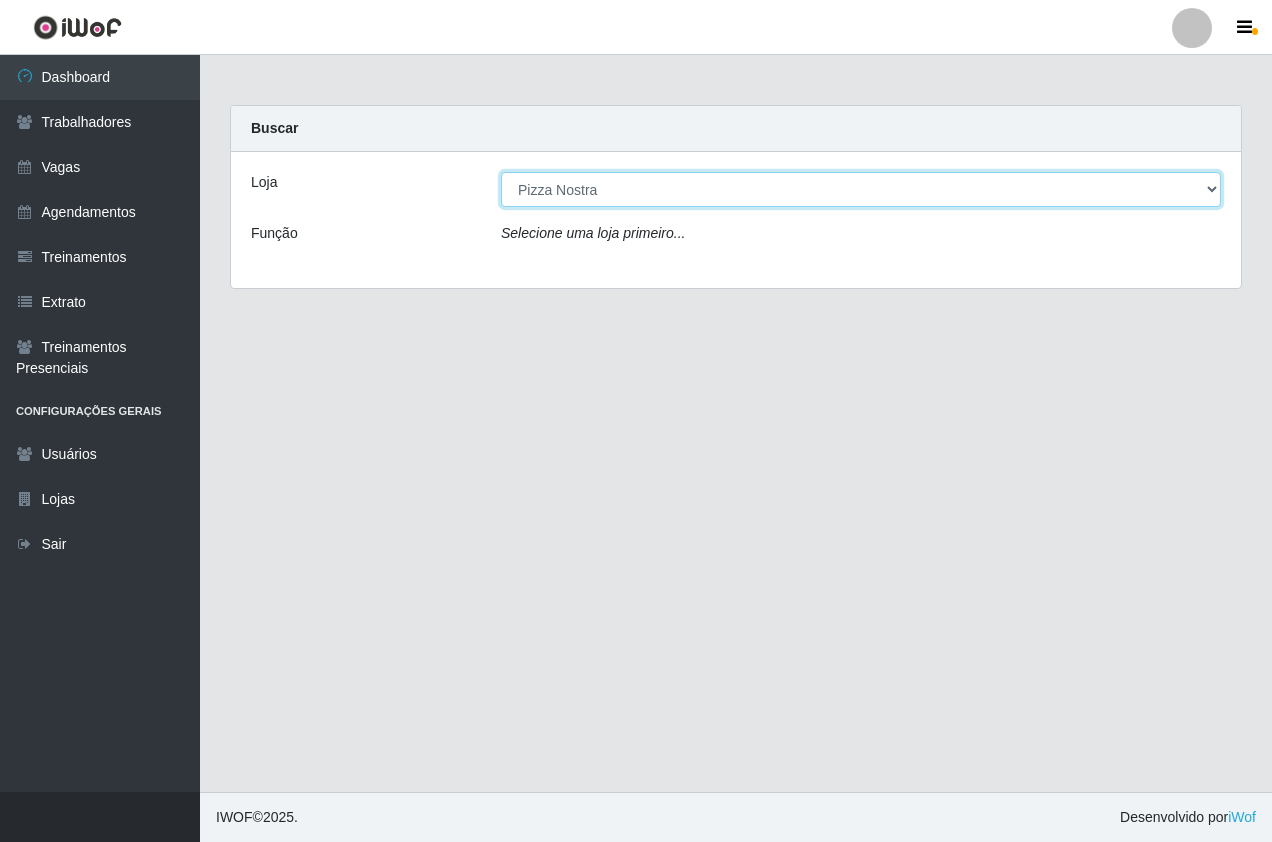 click on "[Selecione...] Pizza Nostra" at bounding box center [861, 189] 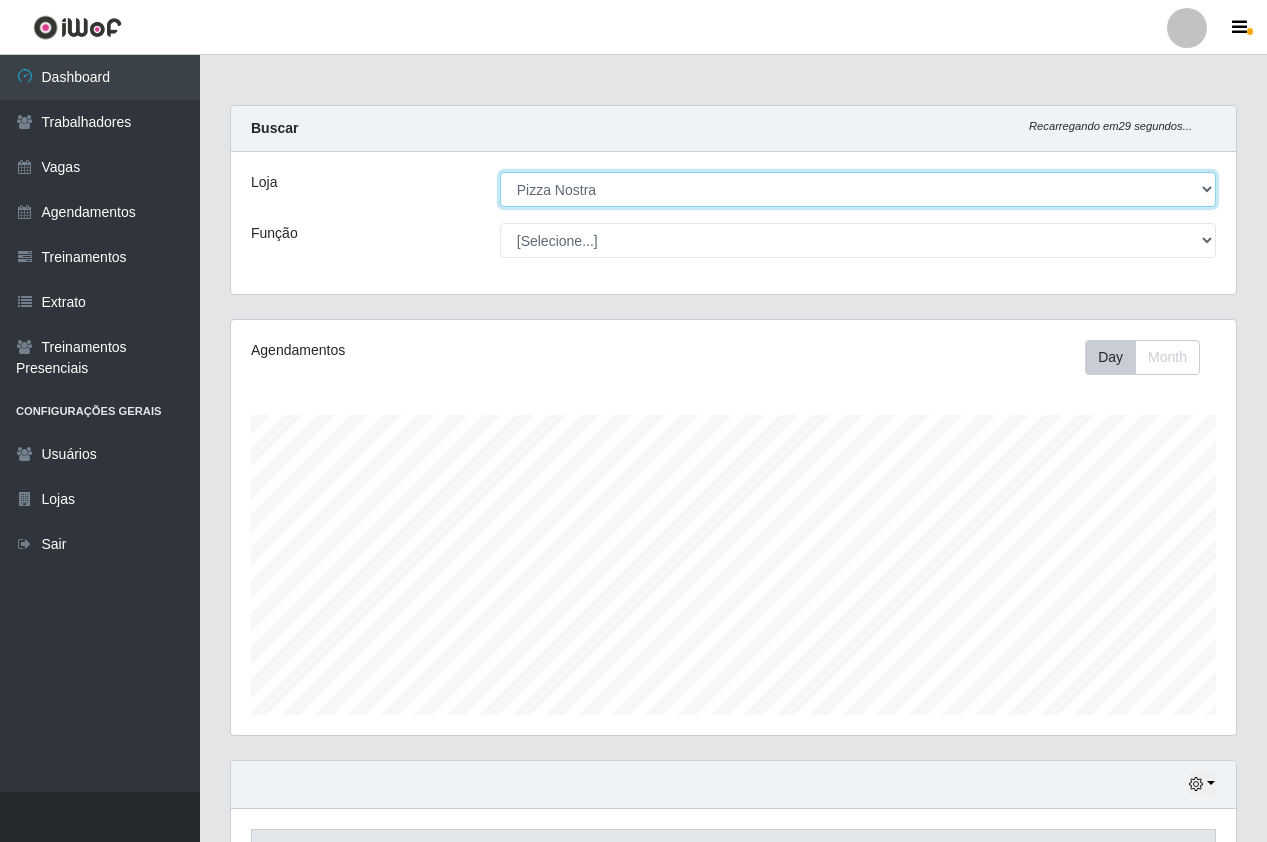 scroll, scrollTop: 999585, scrollLeft: 998995, axis: both 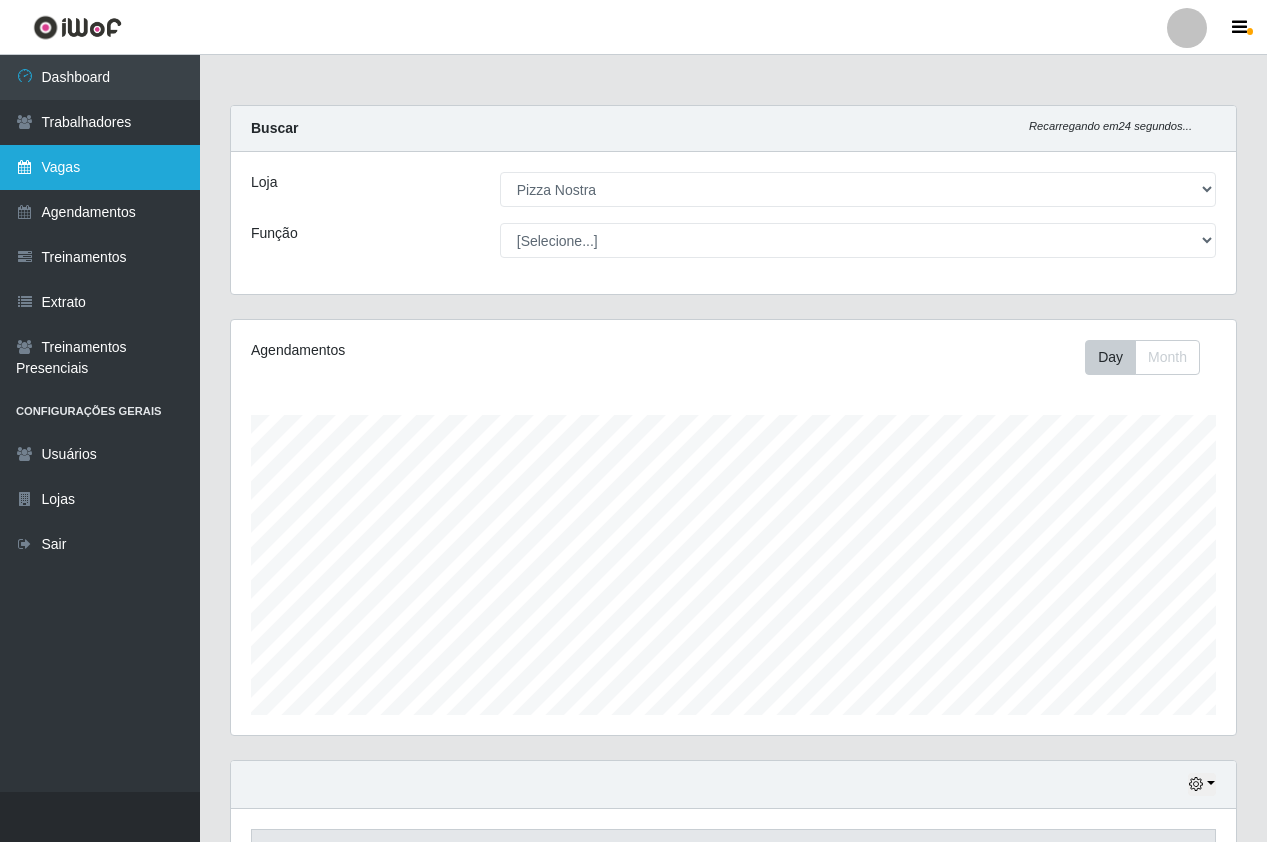 click on "Vagas" at bounding box center [100, 167] 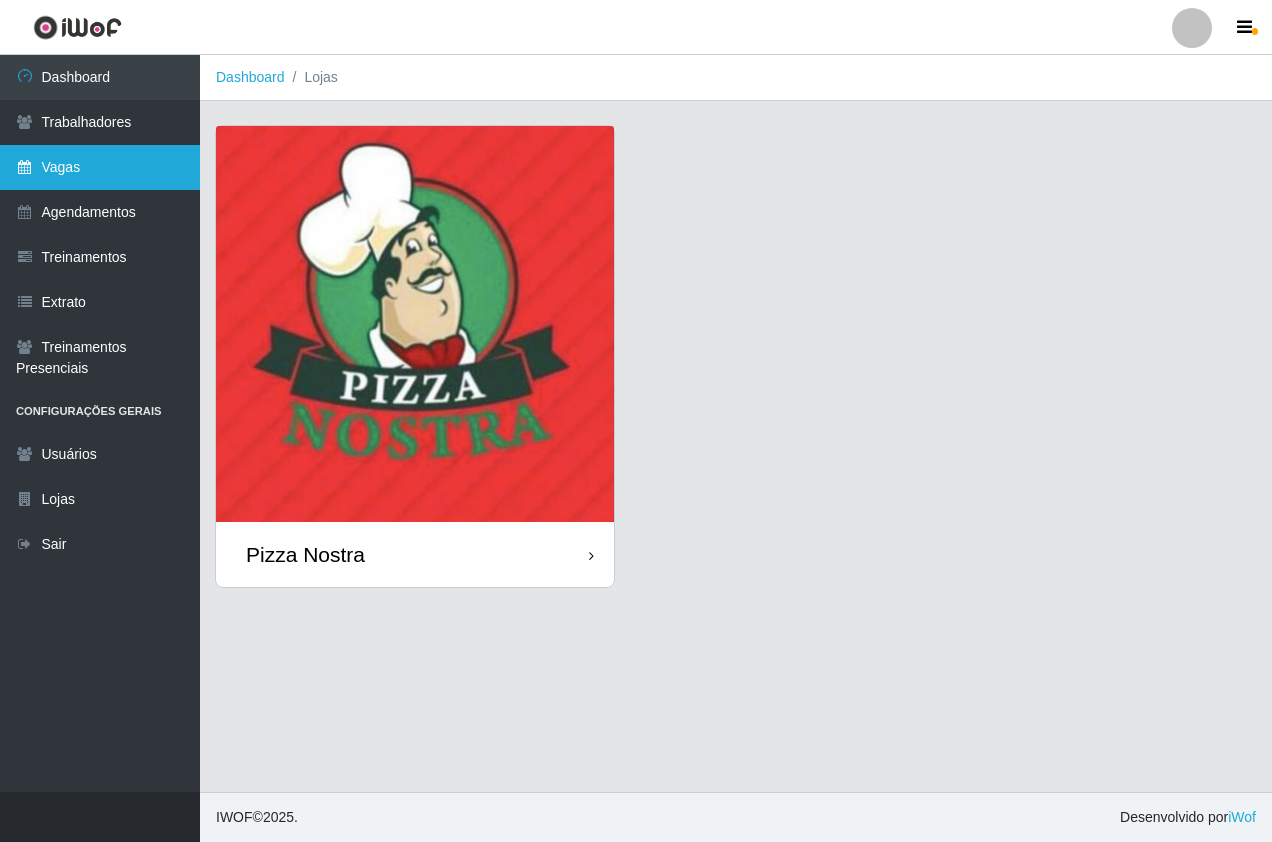 click on "Vagas" at bounding box center [100, 167] 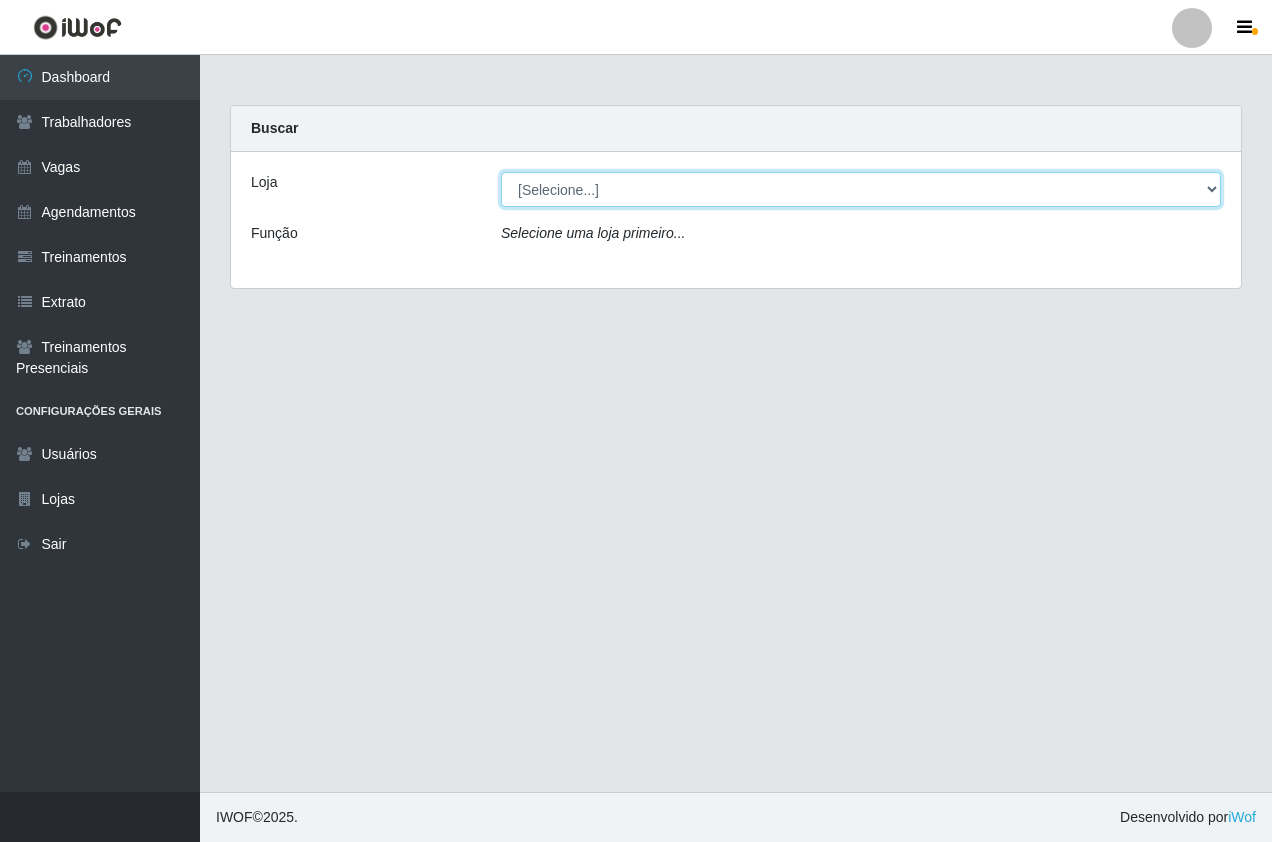 click on "[Selecione...] Pizza Nostra" at bounding box center [861, 189] 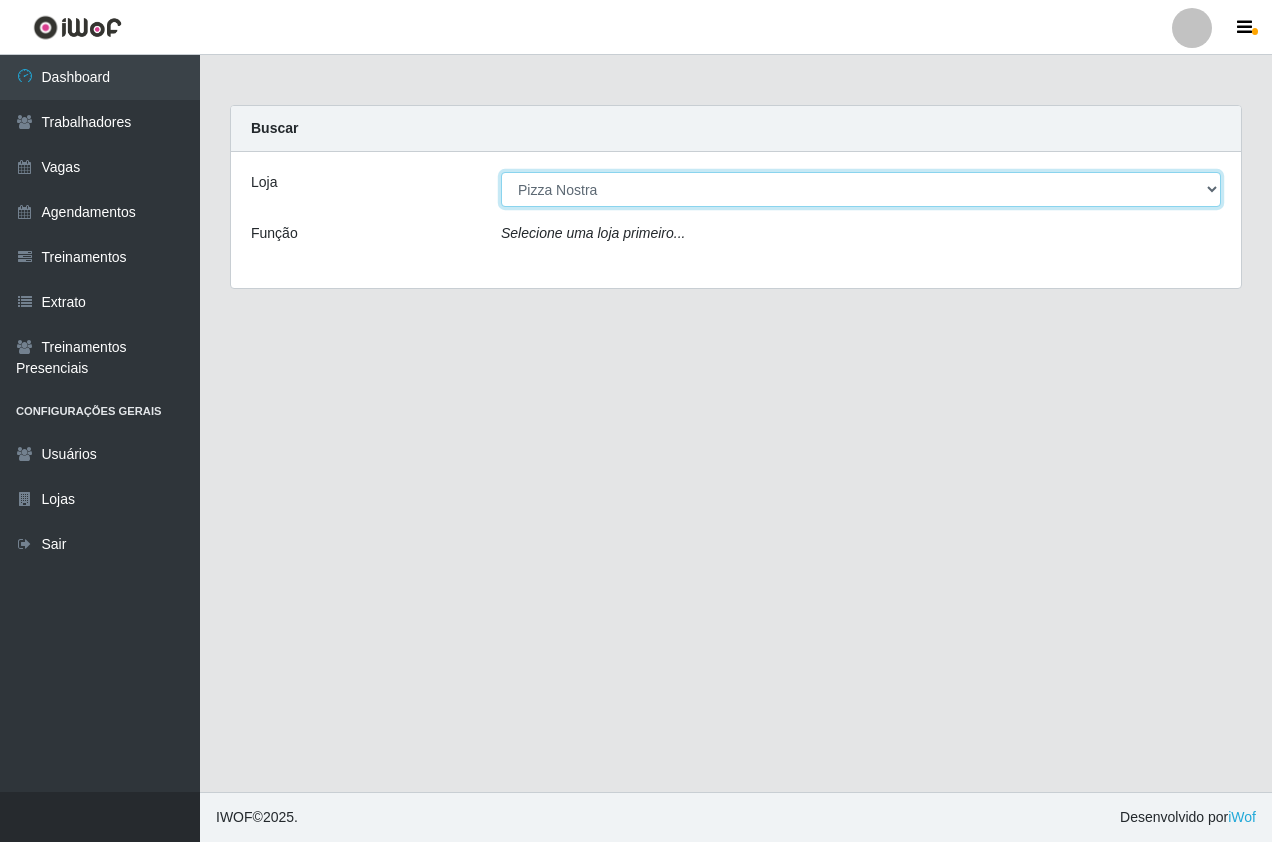click on "[Selecione...] Pizza Nostra" at bounding box center (861, 189) 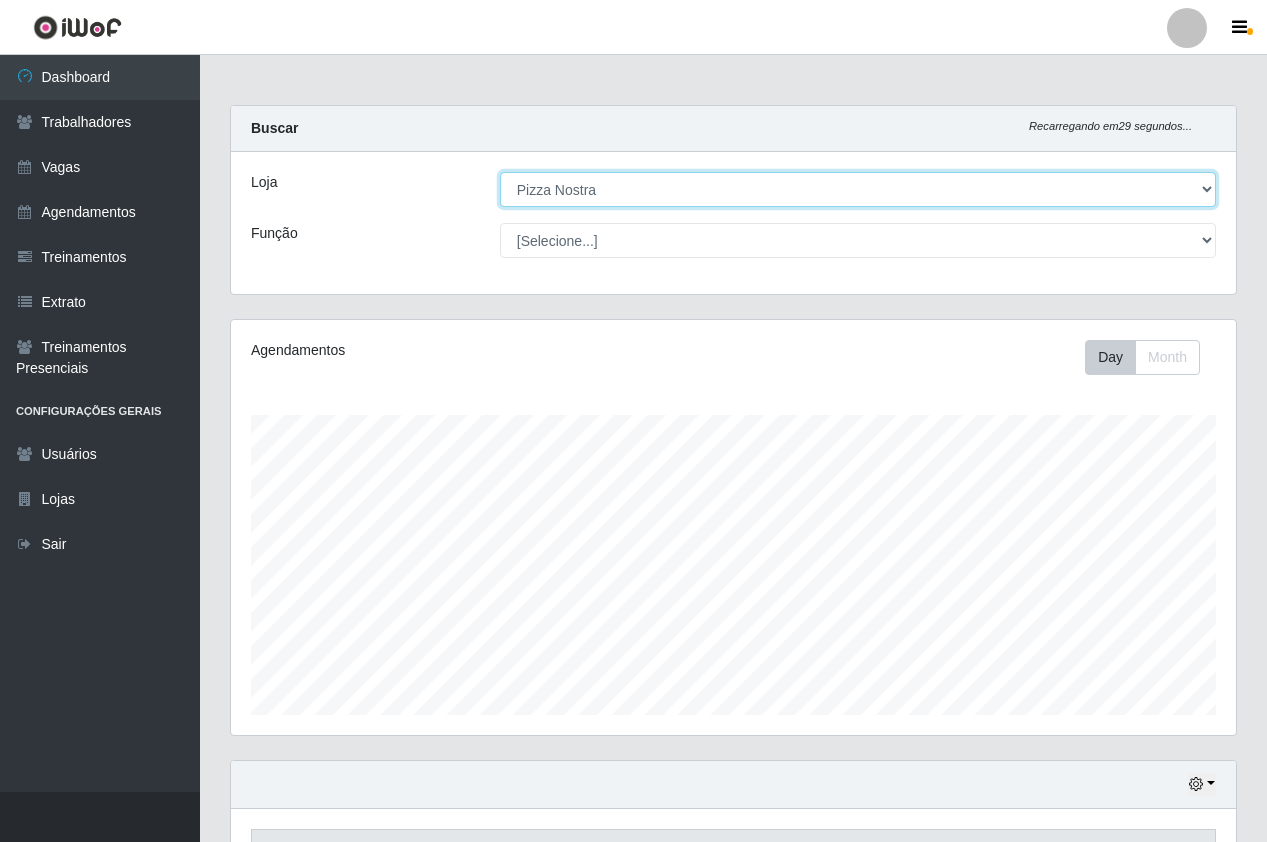 scroll, scrollTop: 999585, scrollLeft: 998995, axis: both 